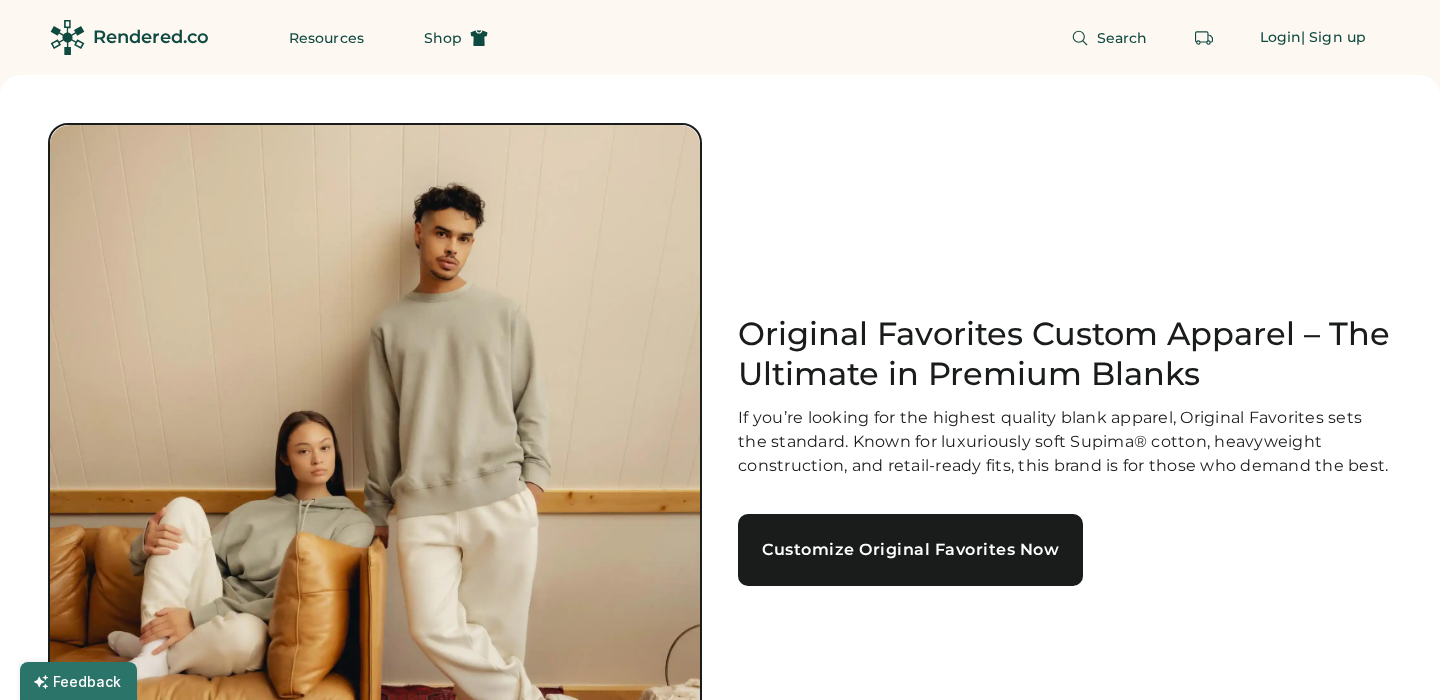 scroll, scrollTop: 0, scrollLeft: 0, axis: both 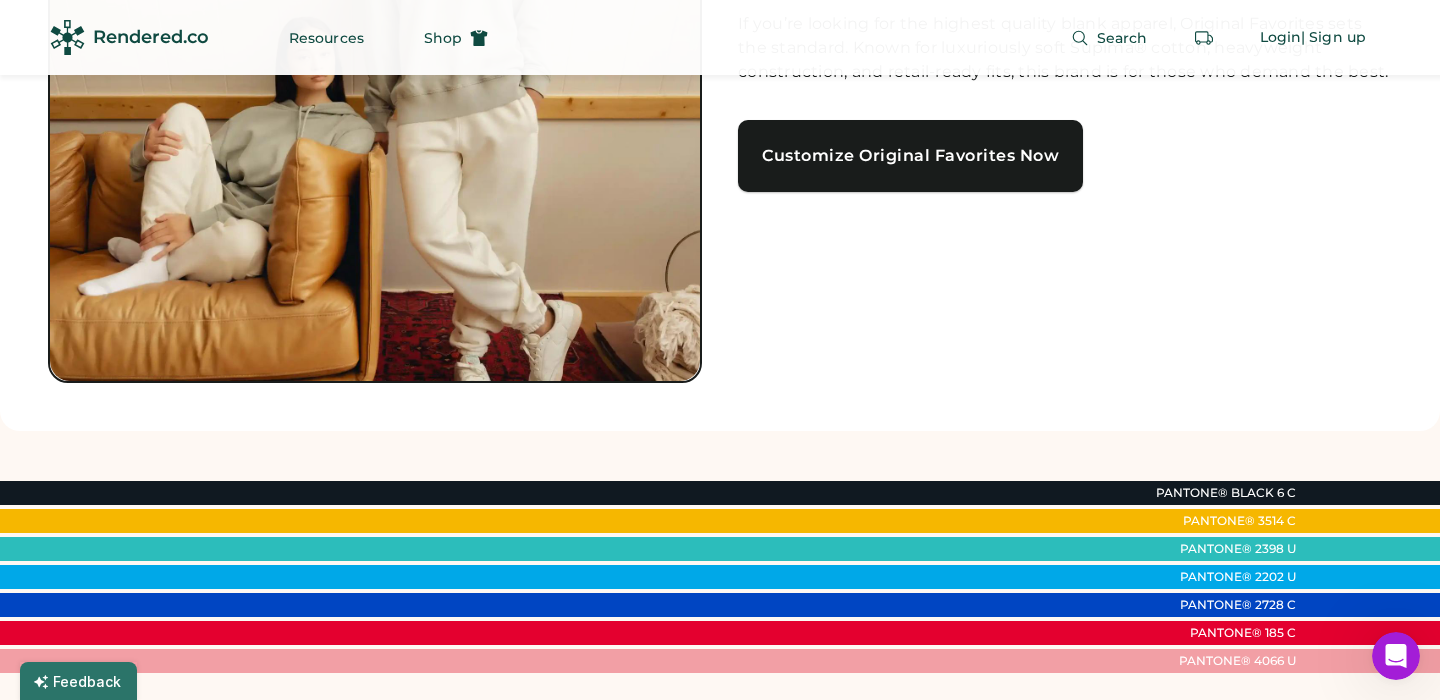 click on "Customize Original Favorites Now" at bounding box center (910, 156) 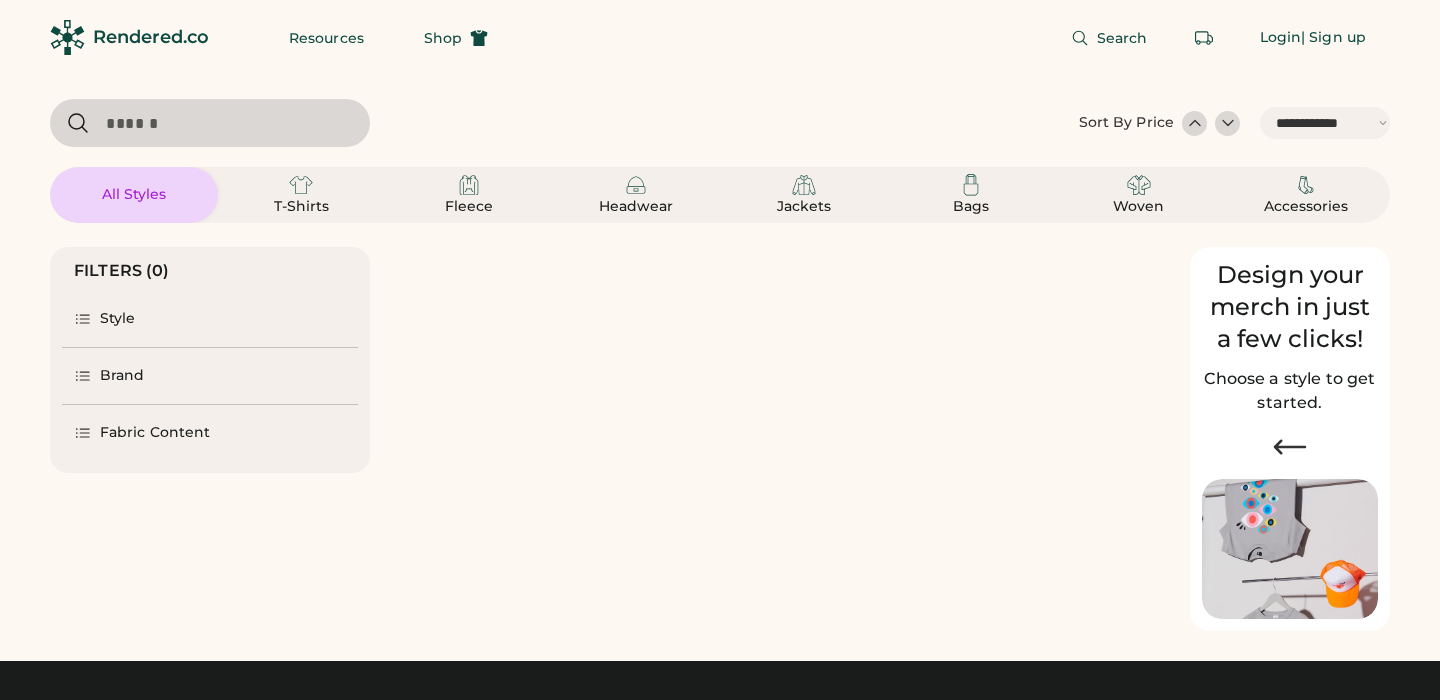 scroll, scrollTop: 0, scrollLeft: 0, axis: both 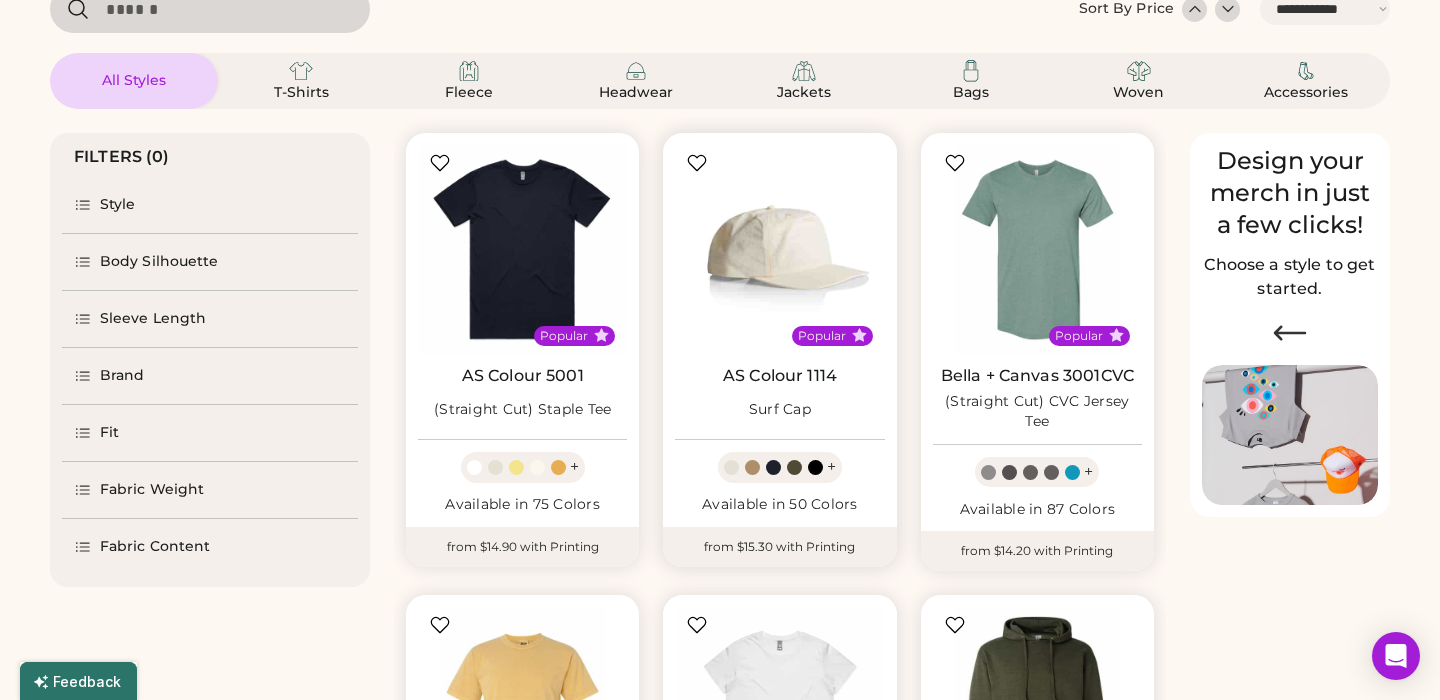 click at bounding box center [779, 249] 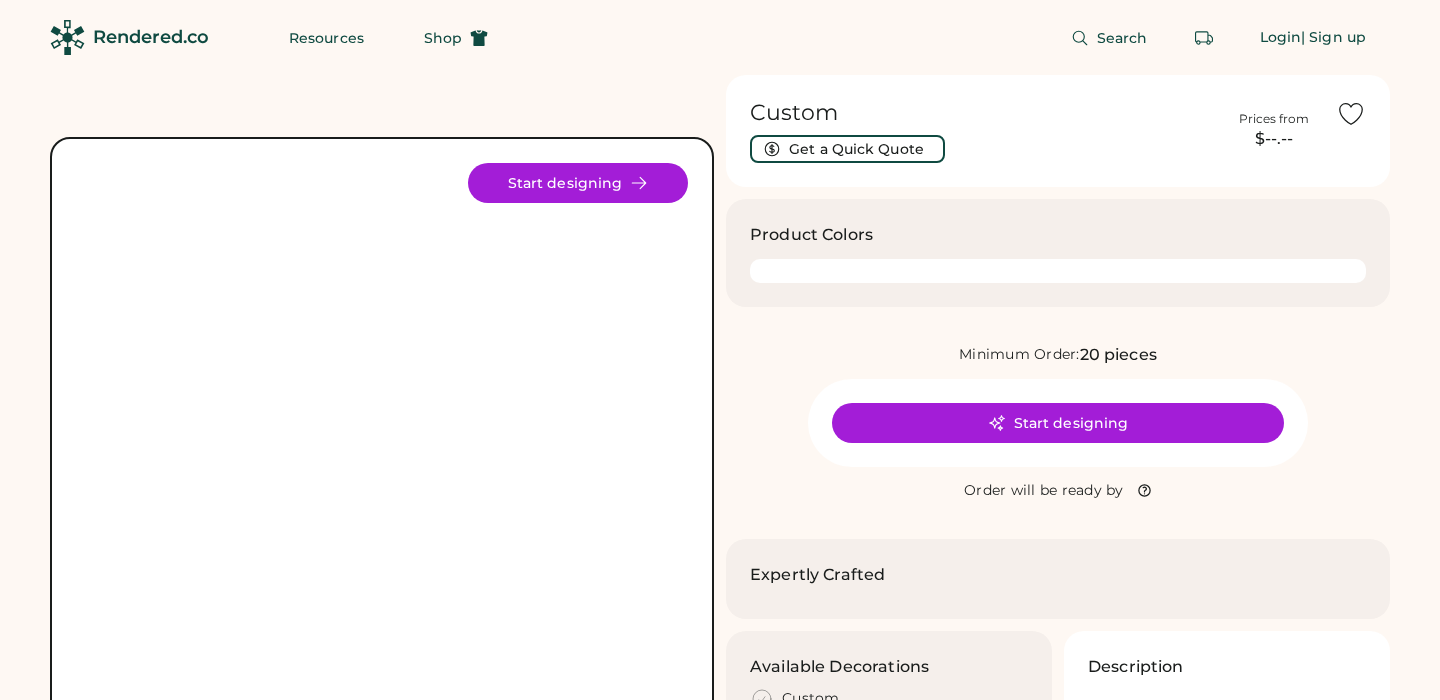 scroll, scrollTop: 0, scrollLeft: 0, axis: both 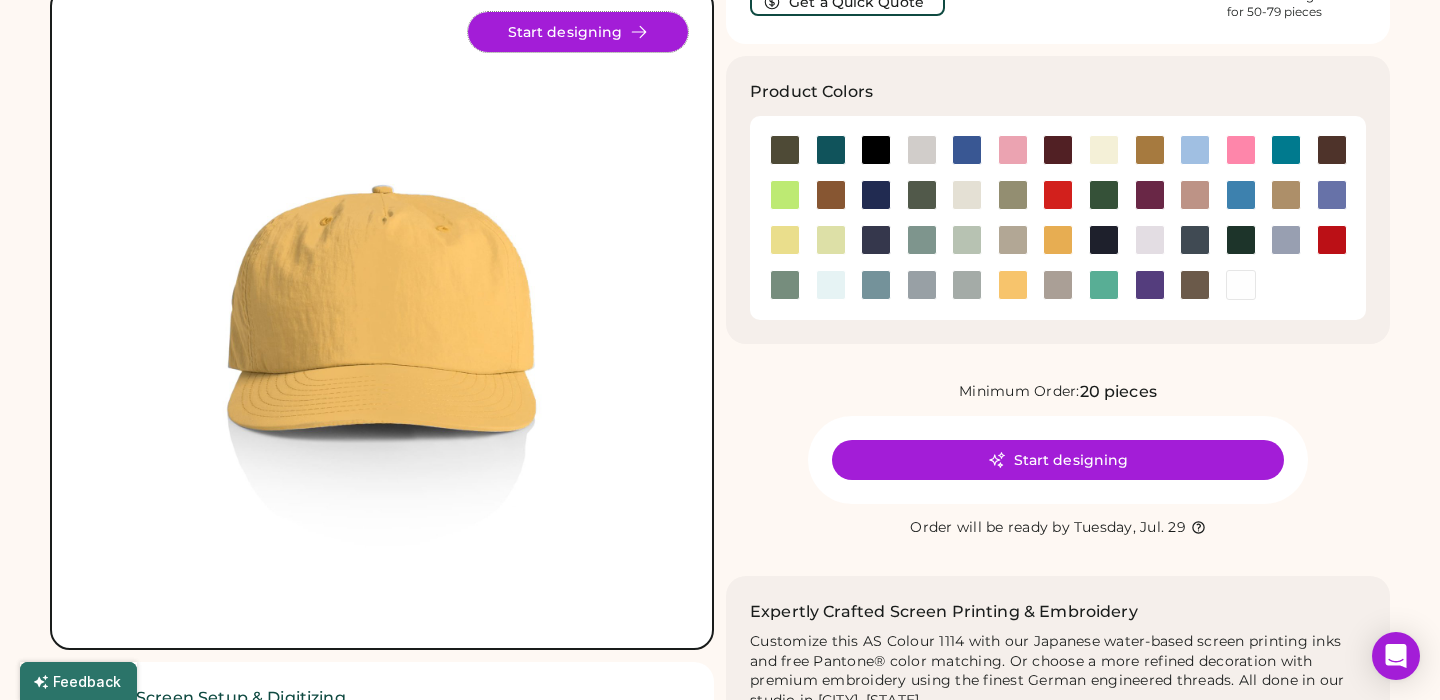 click on "Start designing" at bounding box center [578, 32] 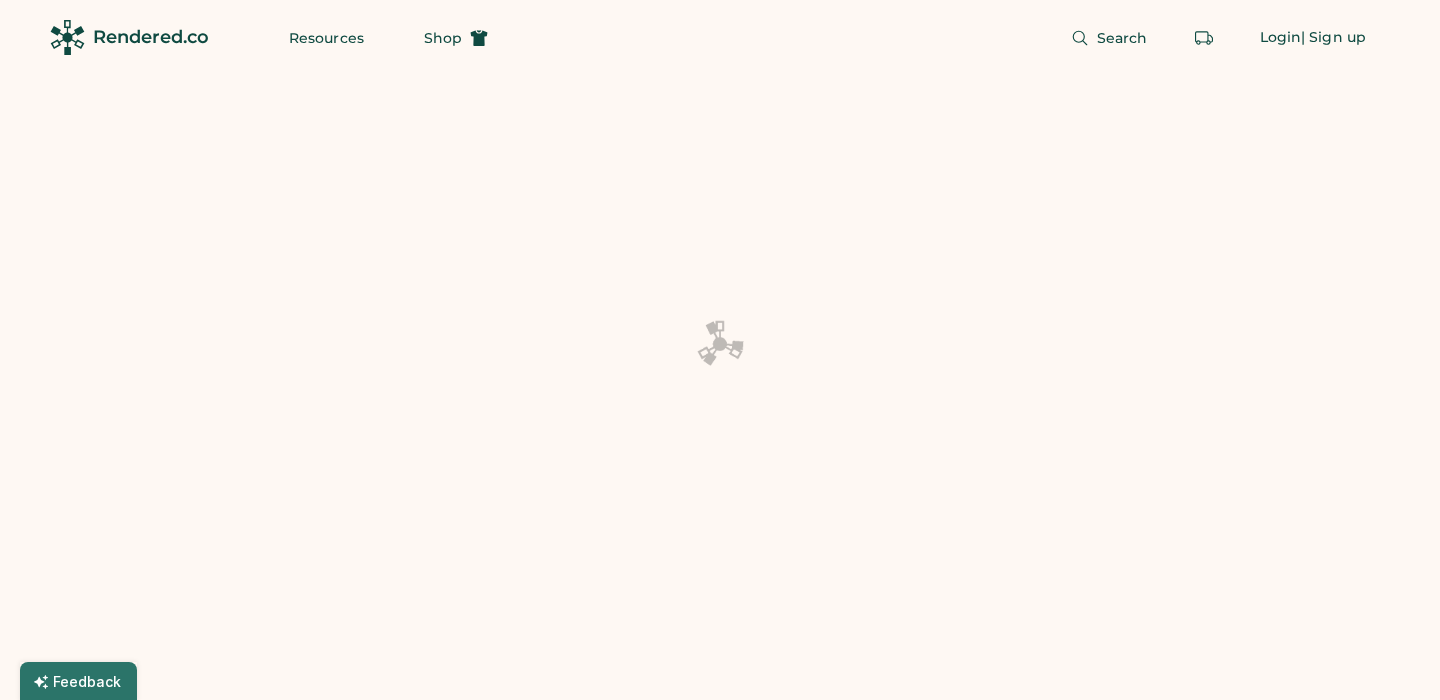 scroll, scrollTop: 0, scrollLeft: 0, axis: both 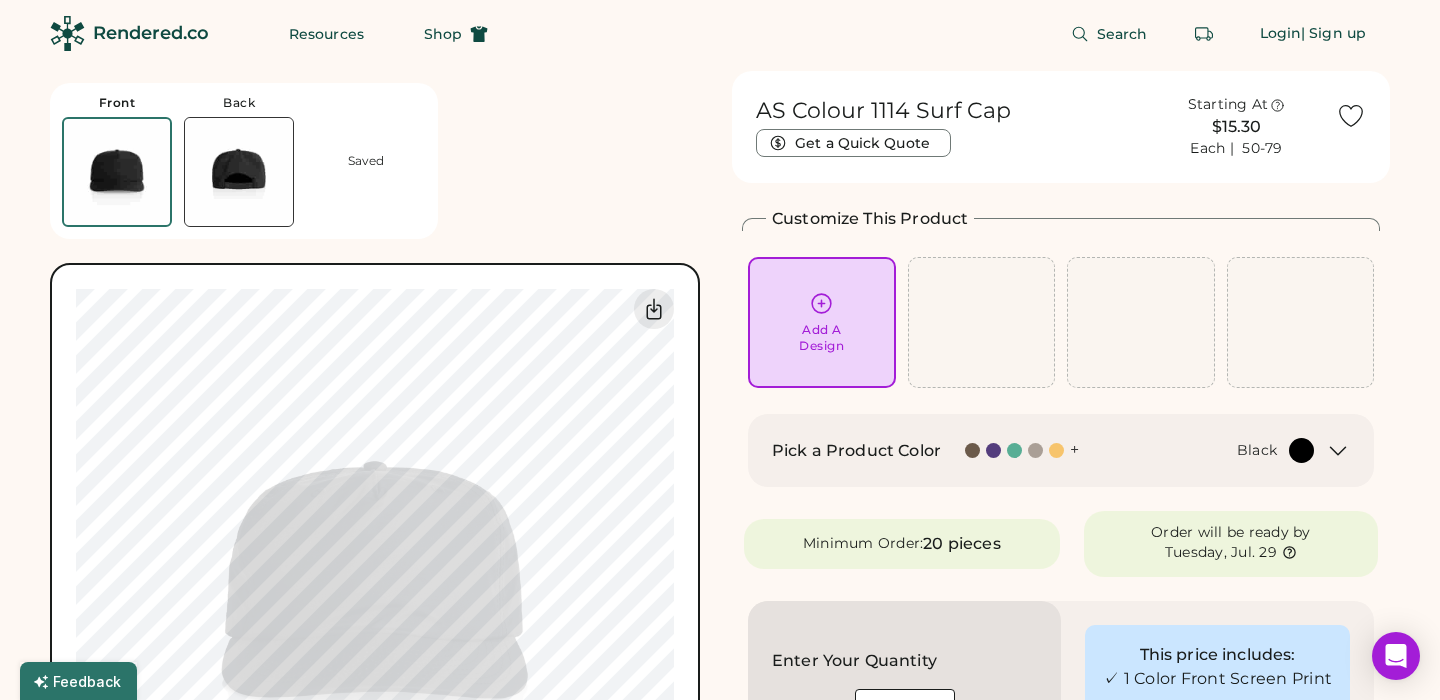 click on "+" at bounding box center (1074, 450) 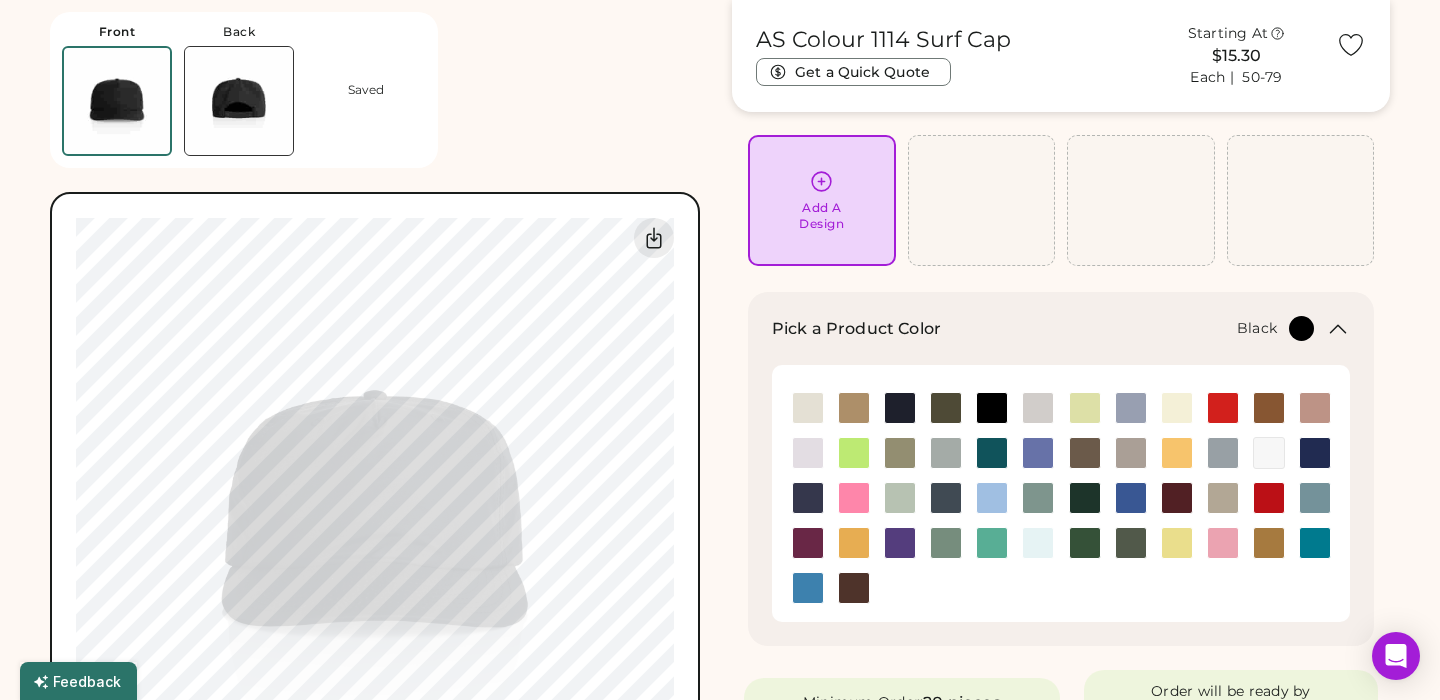 scroll, scrollTop: 127, scrollLeft: 0, axis: vertical 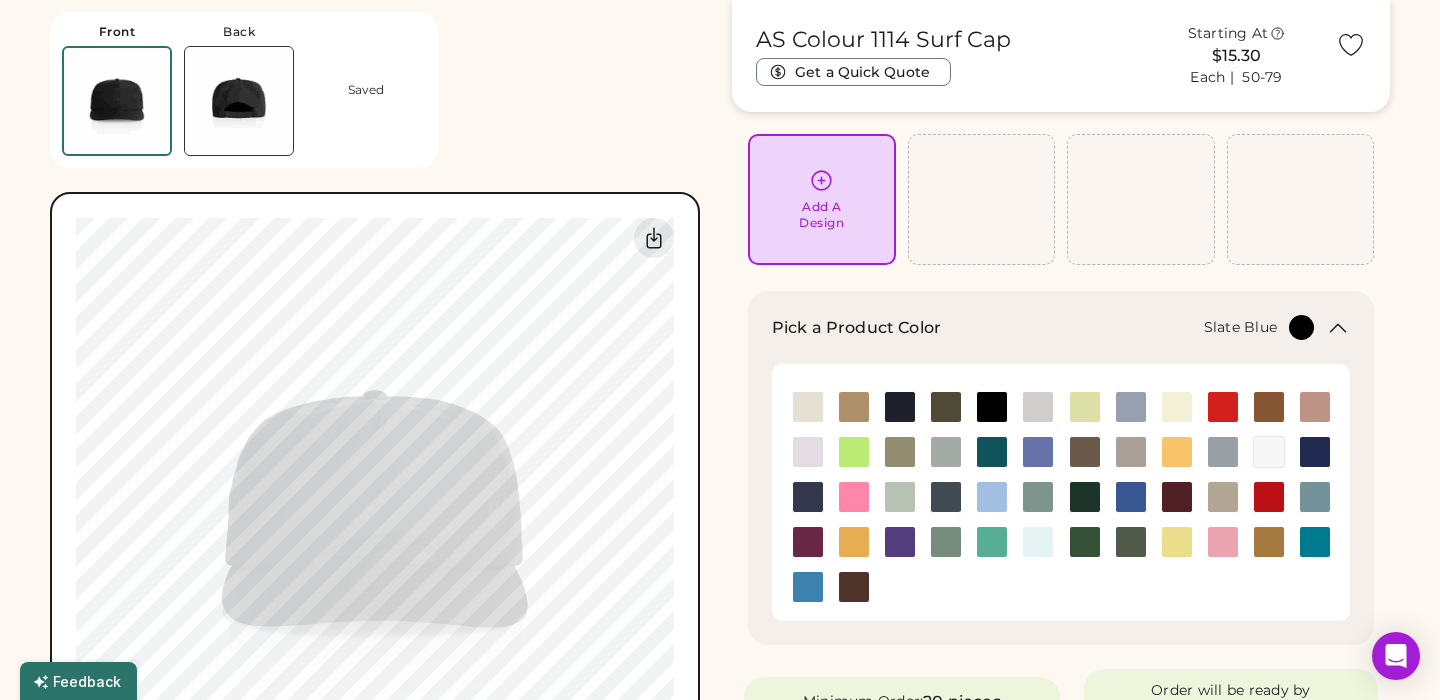 click at bounding box center (1315, 497) 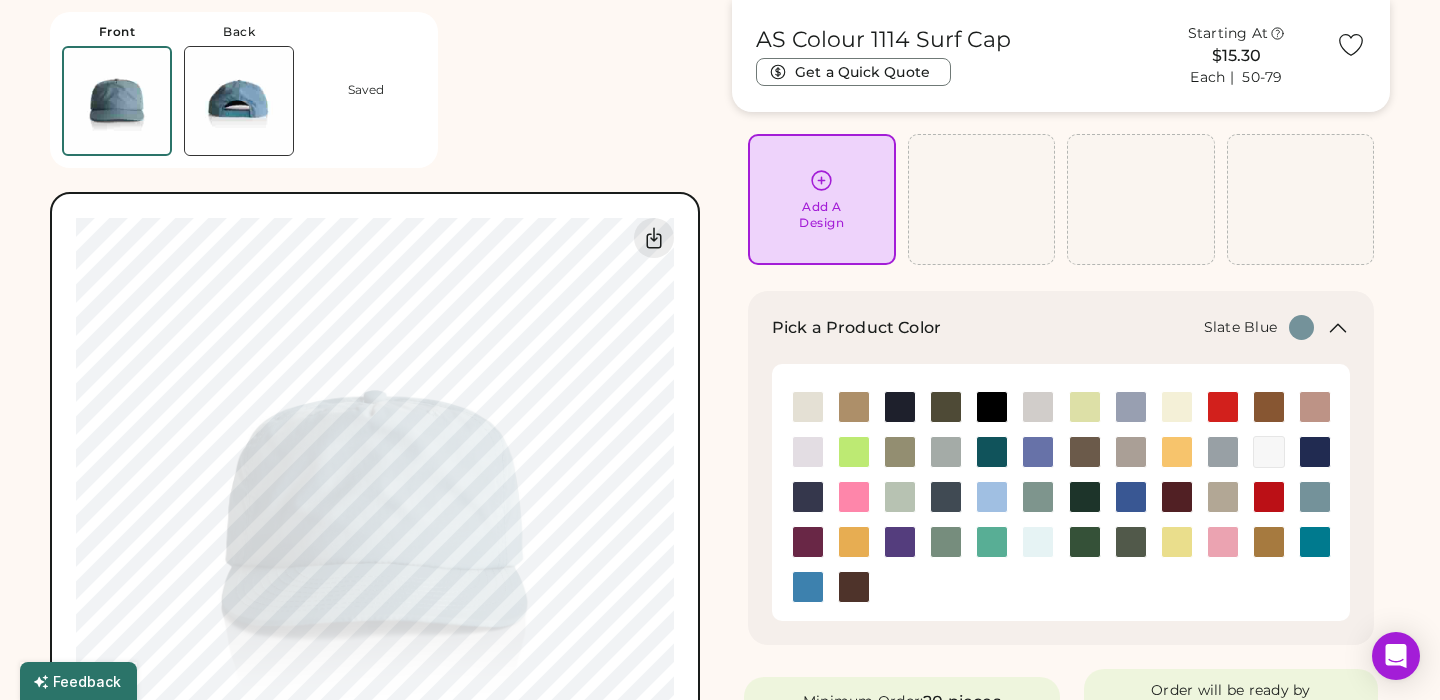 click on "Add A
Design" at bounding box center [821, 215] 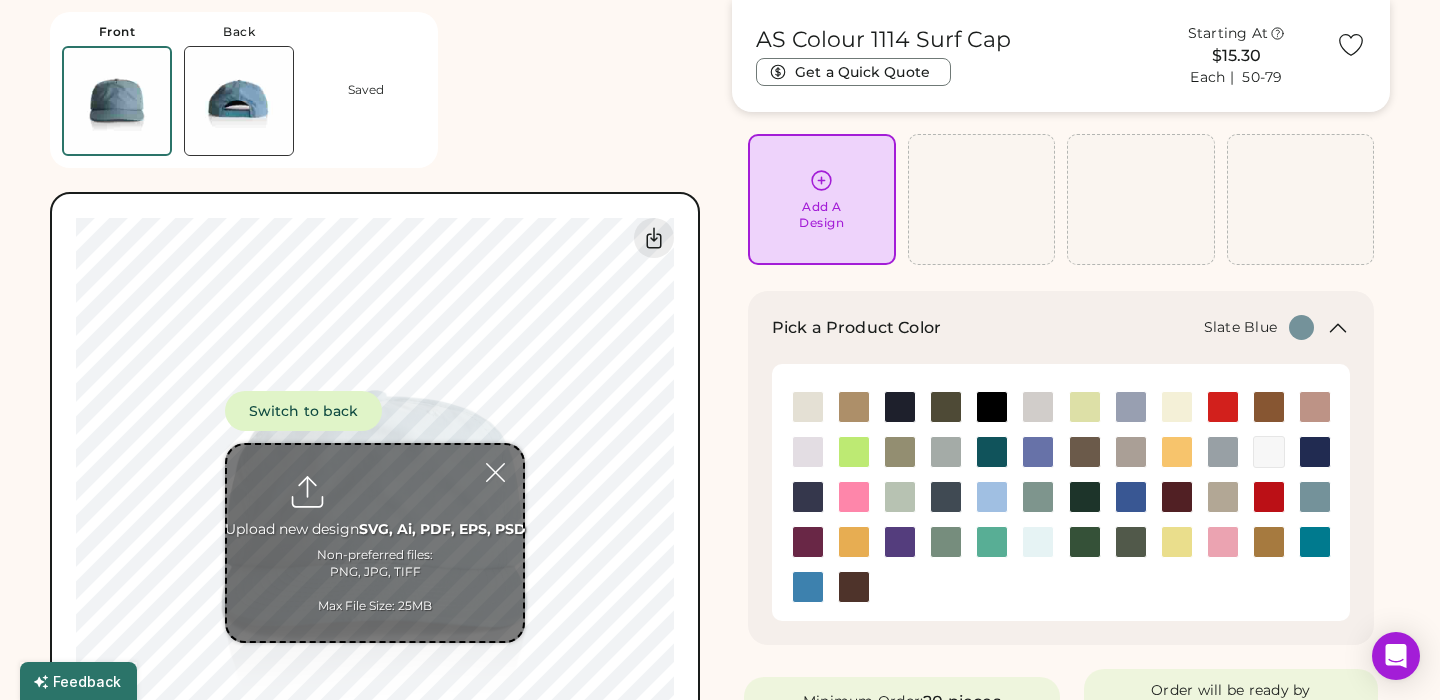 click at bounding box center (375, 543) 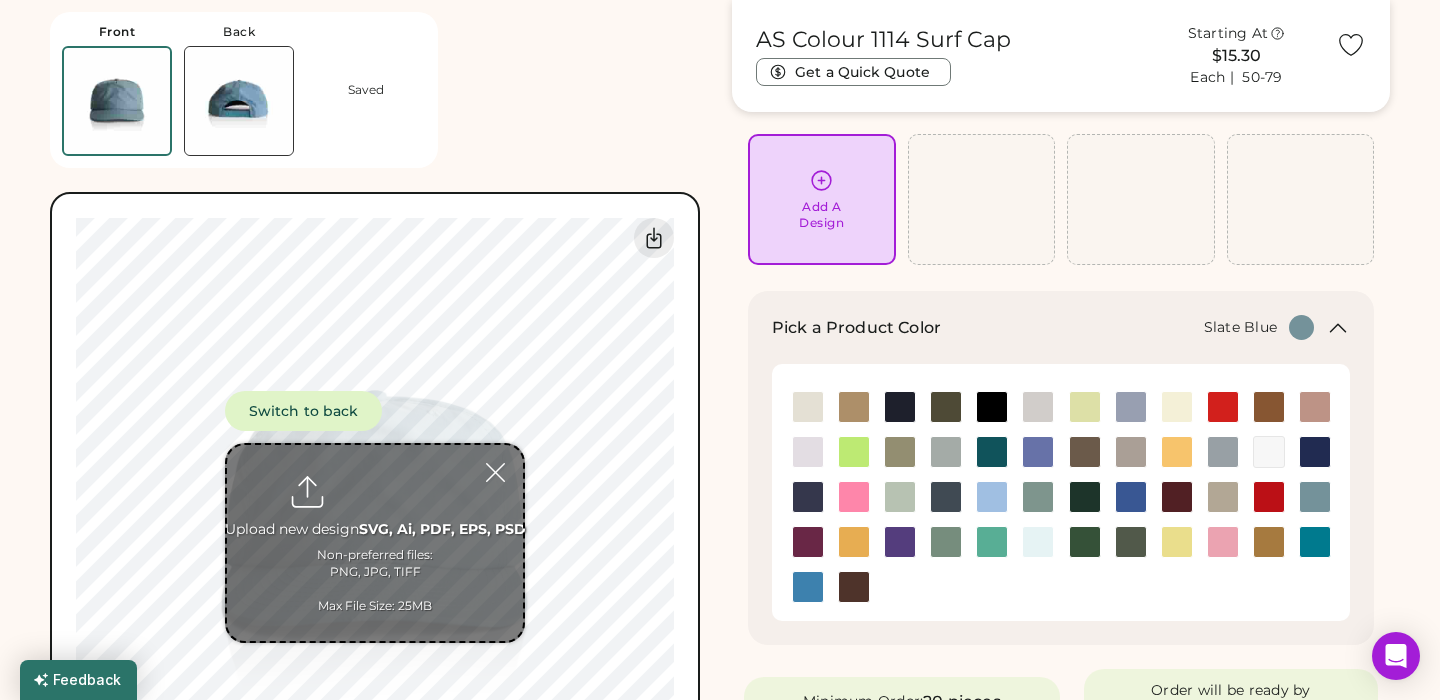 type on "**********" 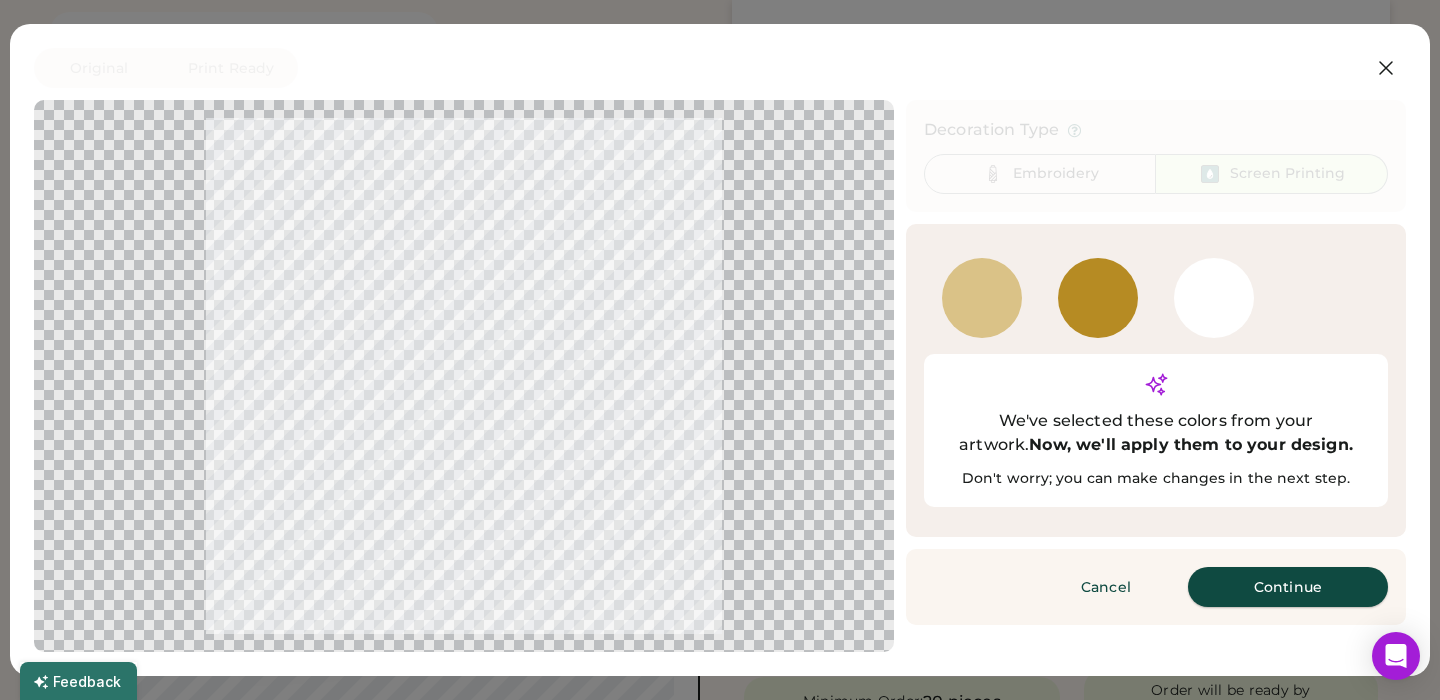 click on "Continue" at bounding box center (1288, 587) 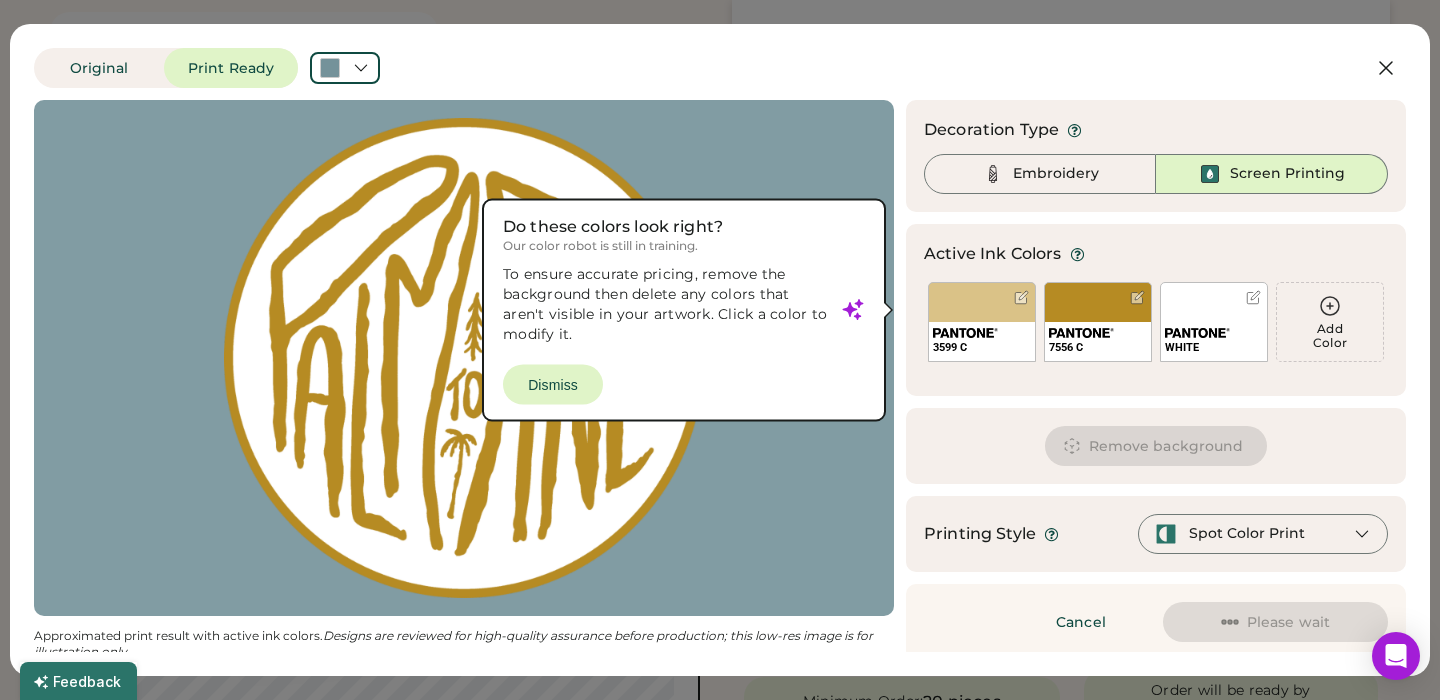 click at bounding box center [464, 358] 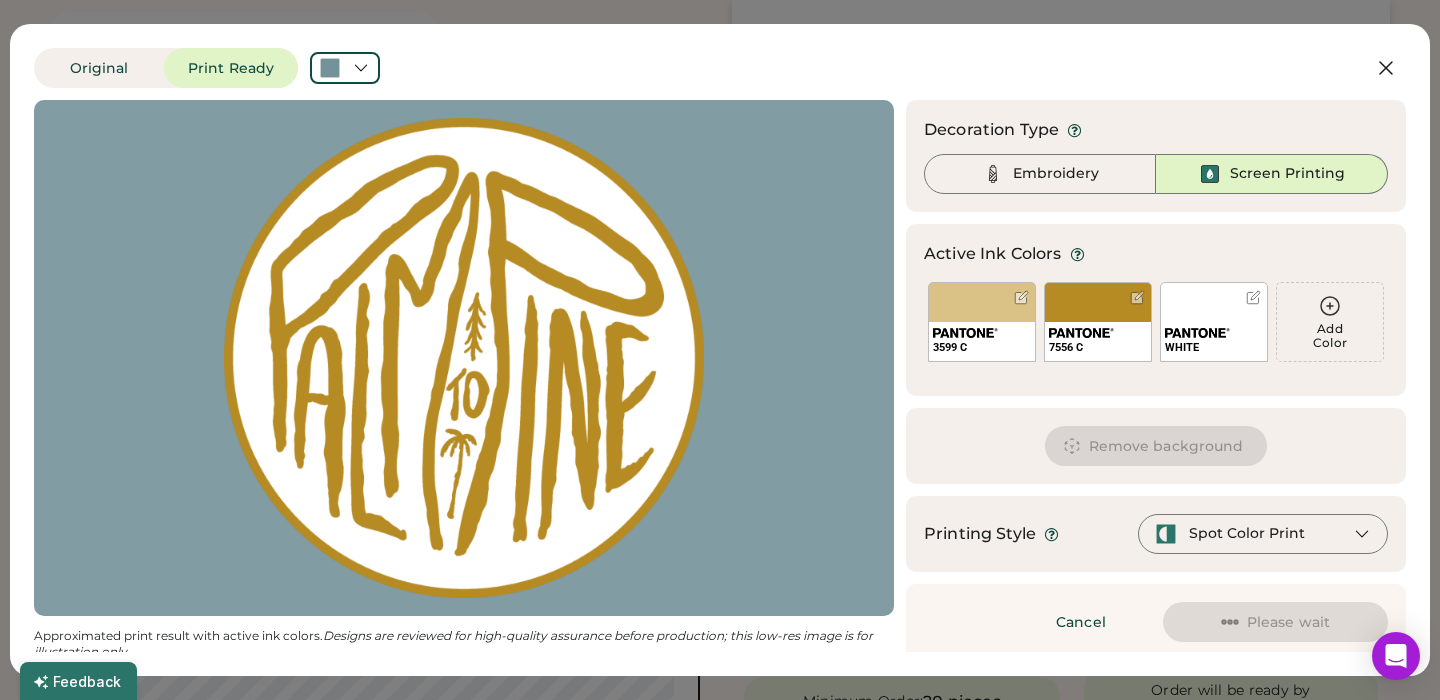 scroll, scrollTop: 8, scrollLeft: 0, axis: vertical 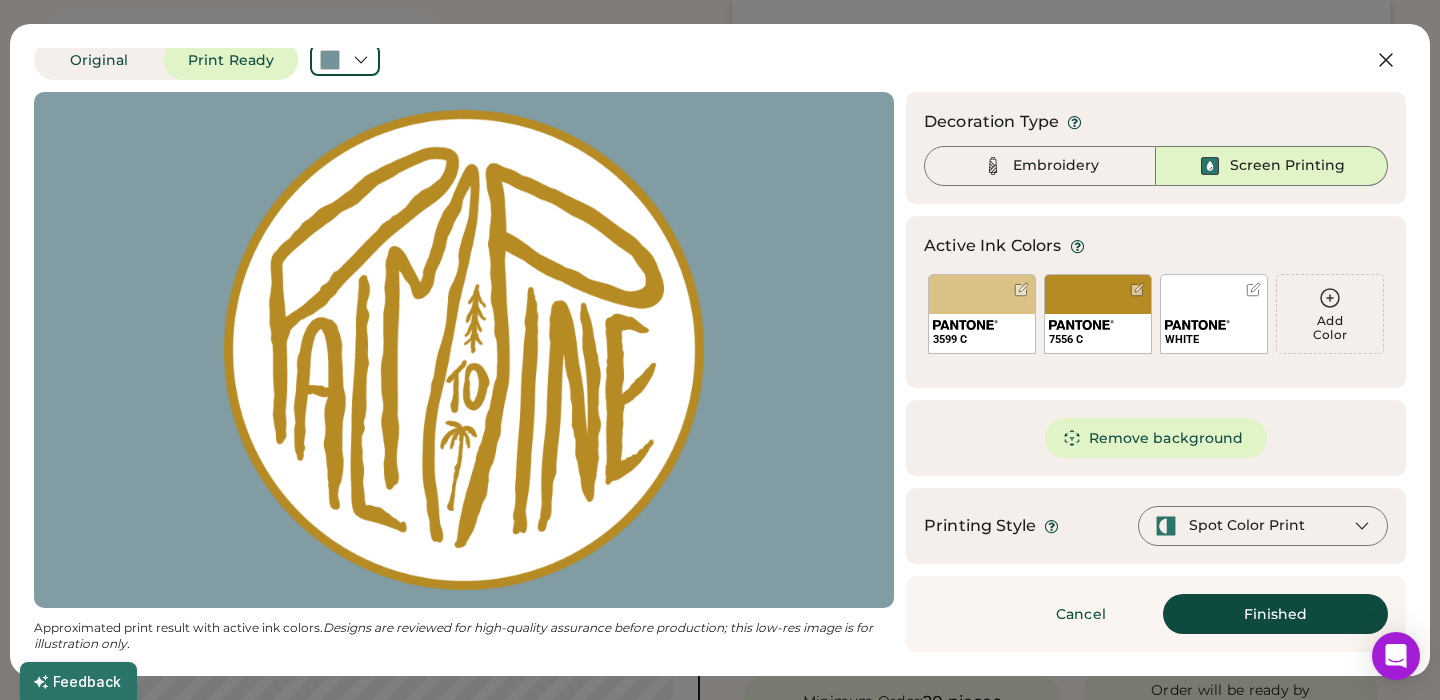 click on "Spot Color Print" at bounding box center (1247, 526) 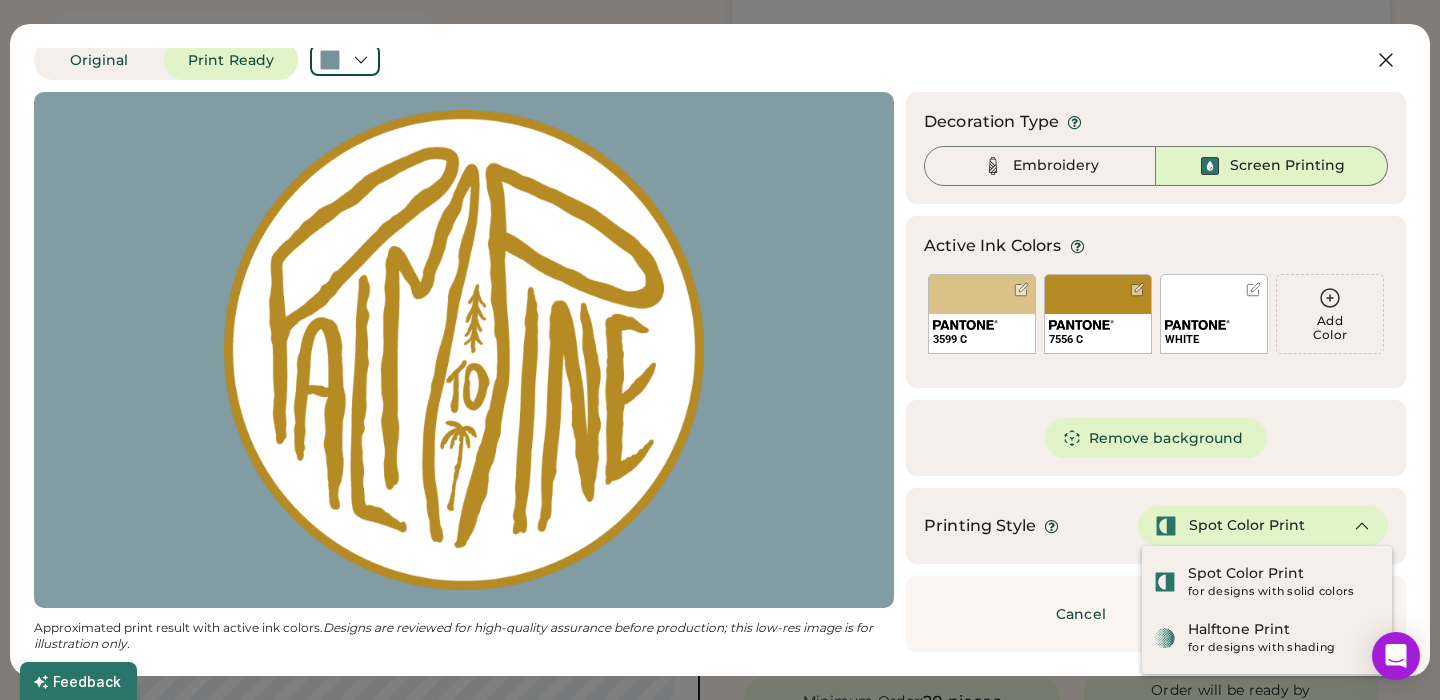 click on "Remove background" at bounding box center [1156, 438] 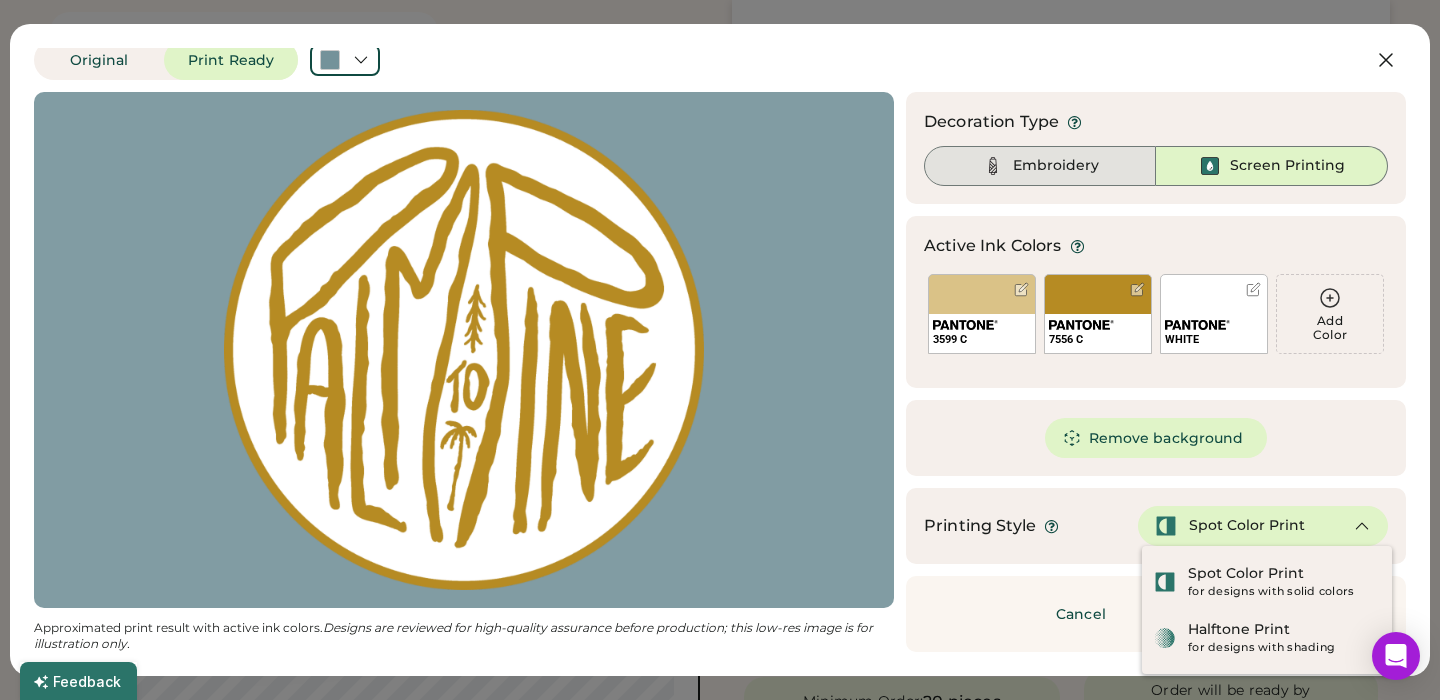 click on "Embroidery" at bounding box center (1040, 166) 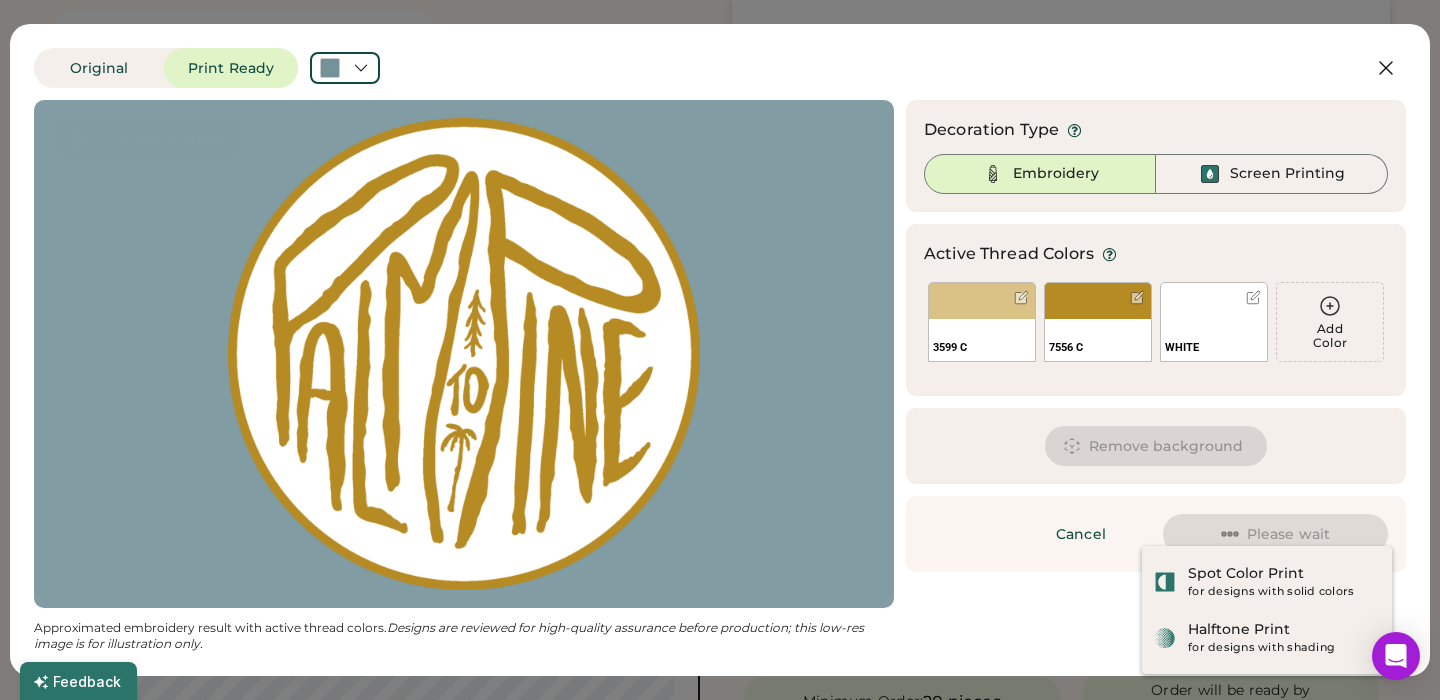 scroll, scrollTop: 0, scrollLeft: 0, axis: both 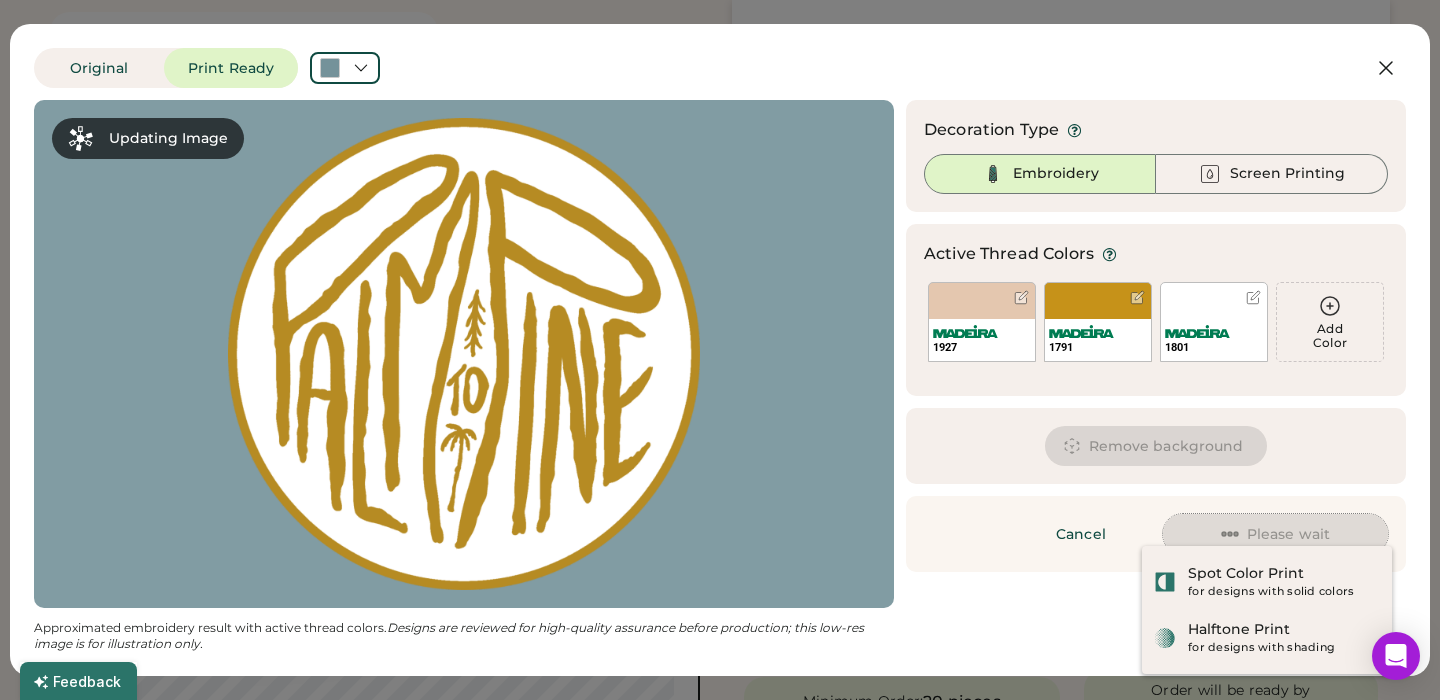 click on "Please wait" at bounding box center (1275, 534) 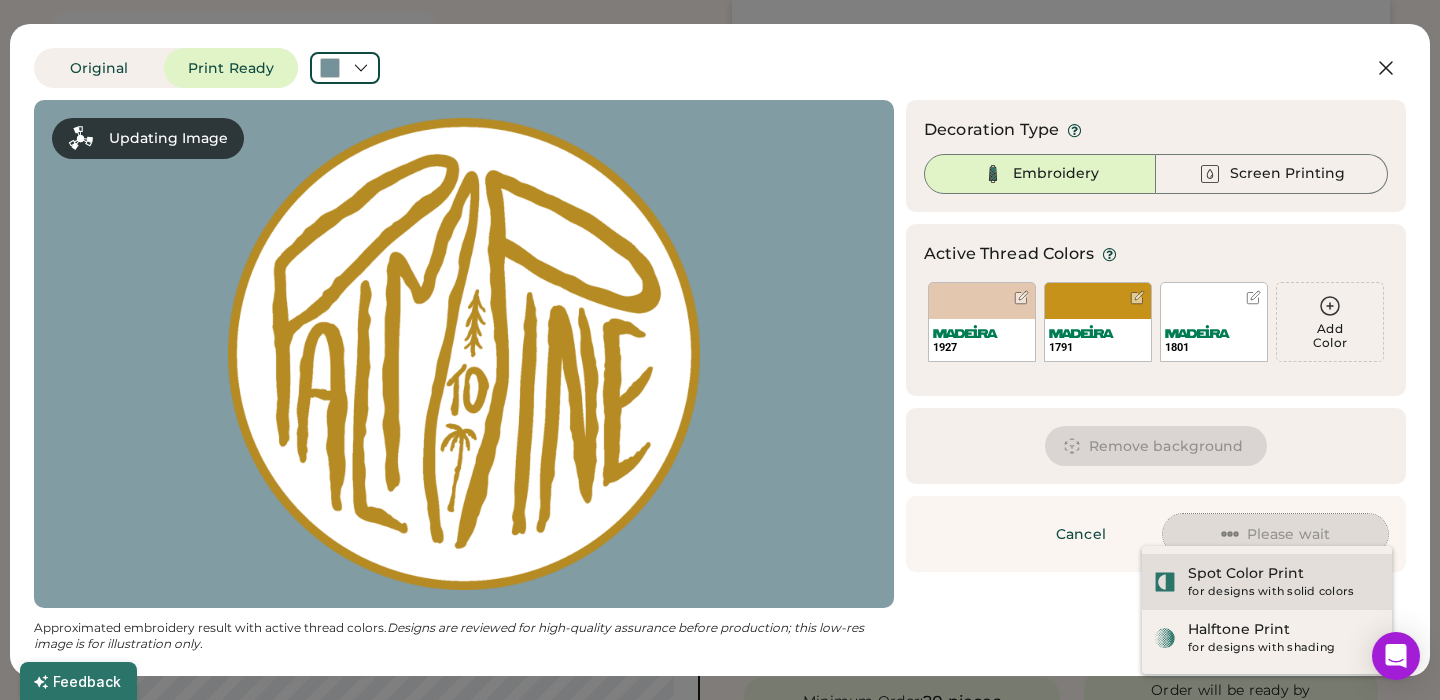 click on "Spot Color Print" at bounding box center (1246, 574) 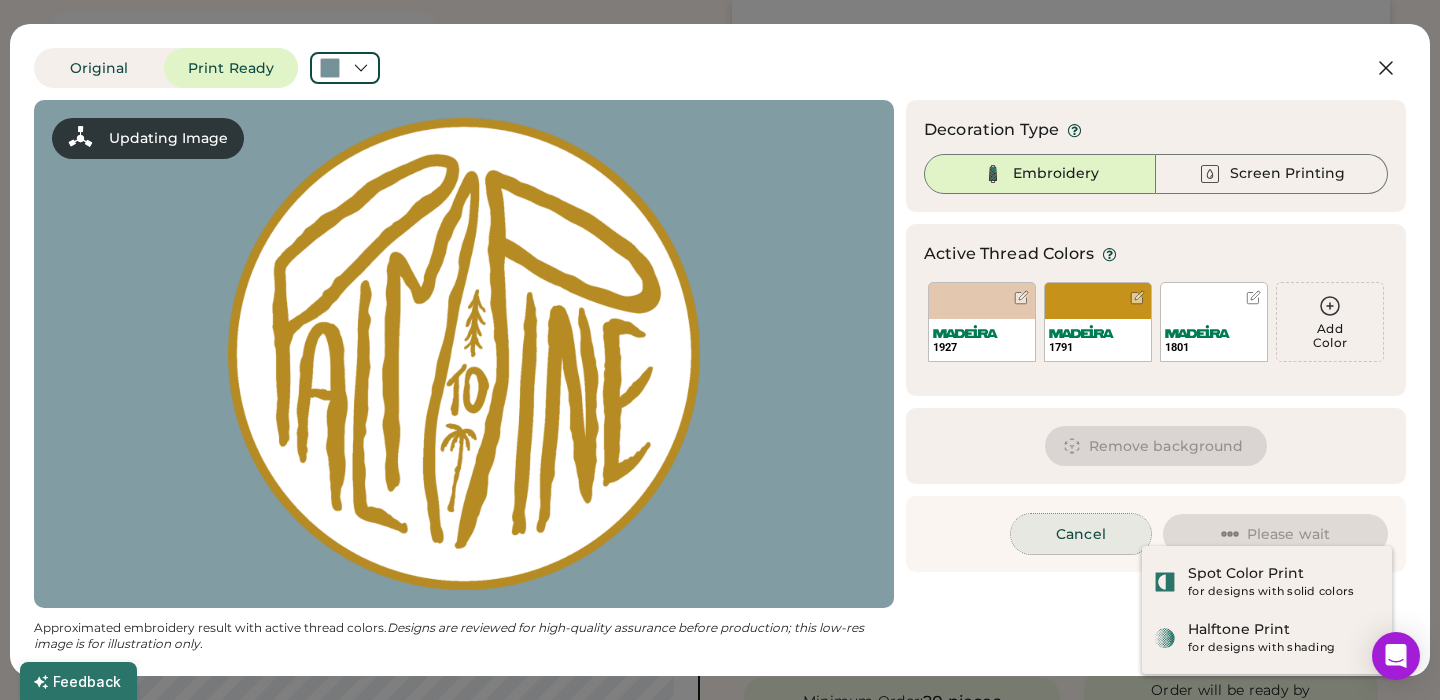 click on "Cancel" at bounding box center (1081, 534) 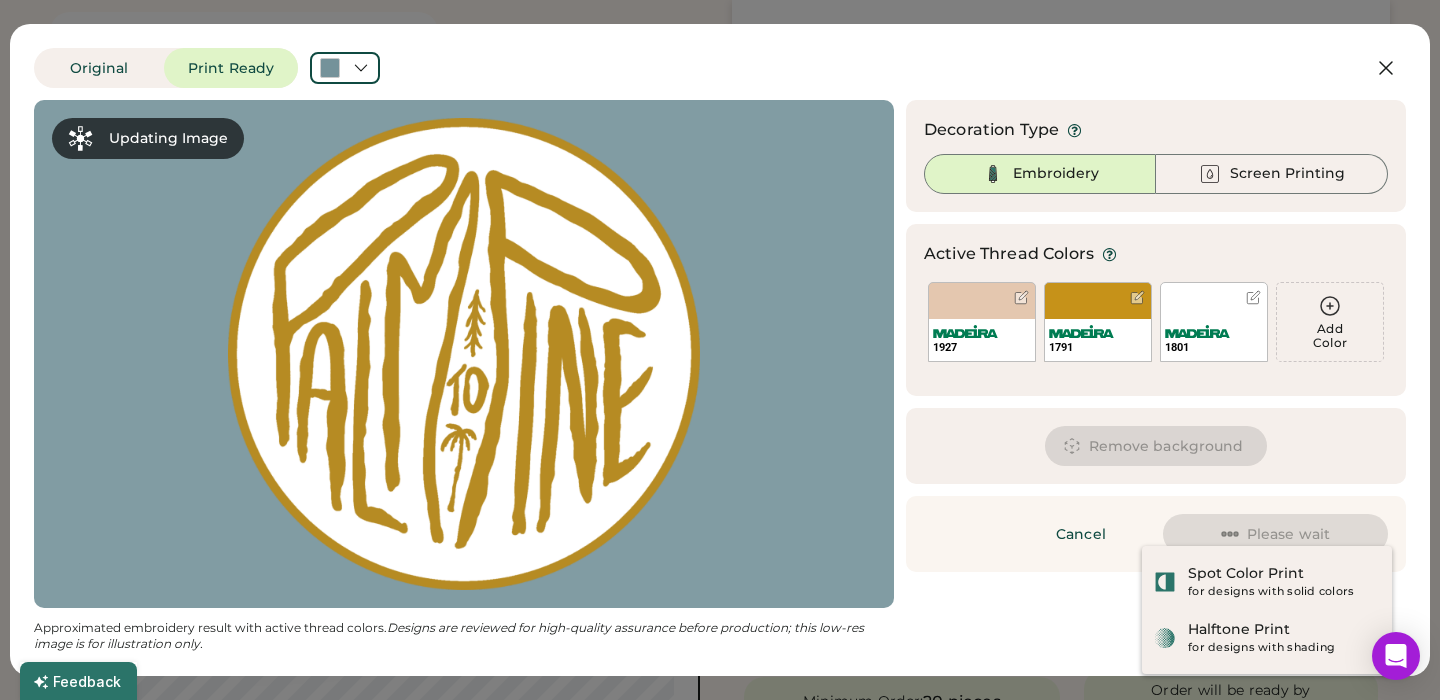 scroll, scrollTop: 0, scrollLeft: 0, axis: both 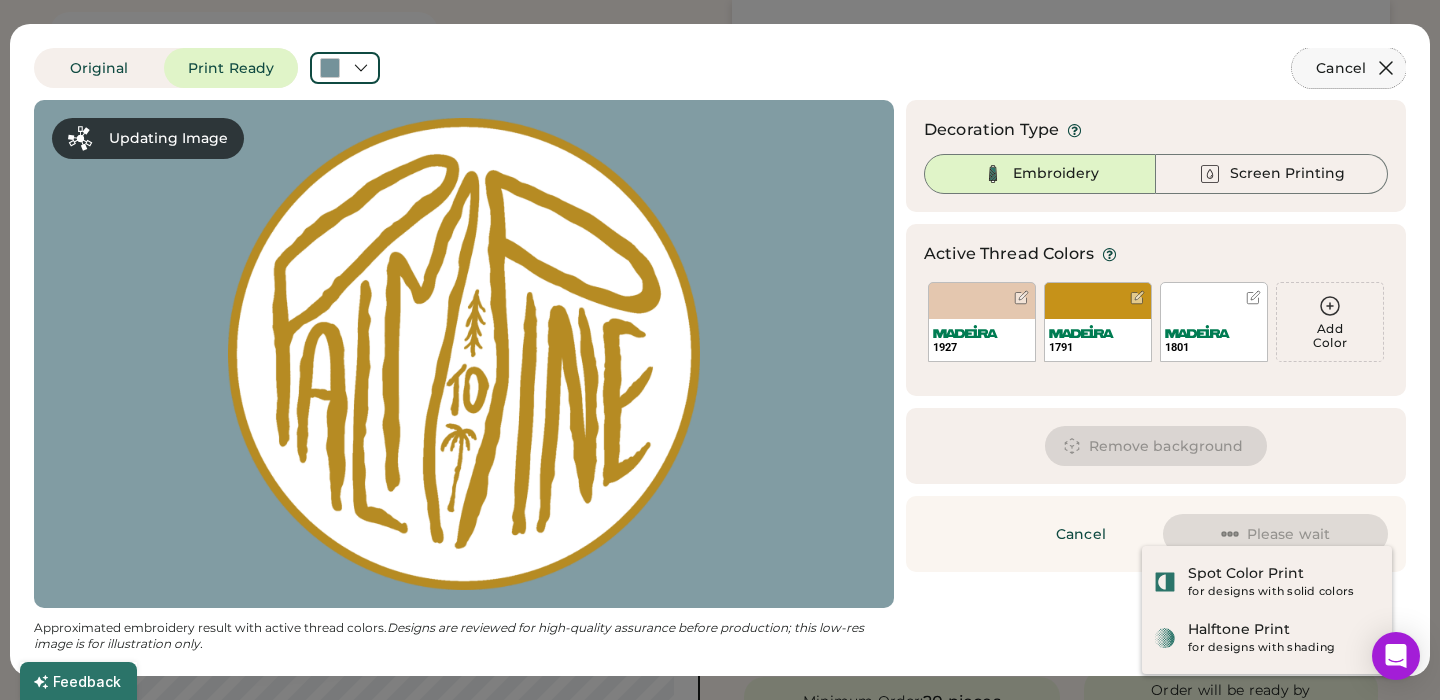click at bounding box center [1386, 68] 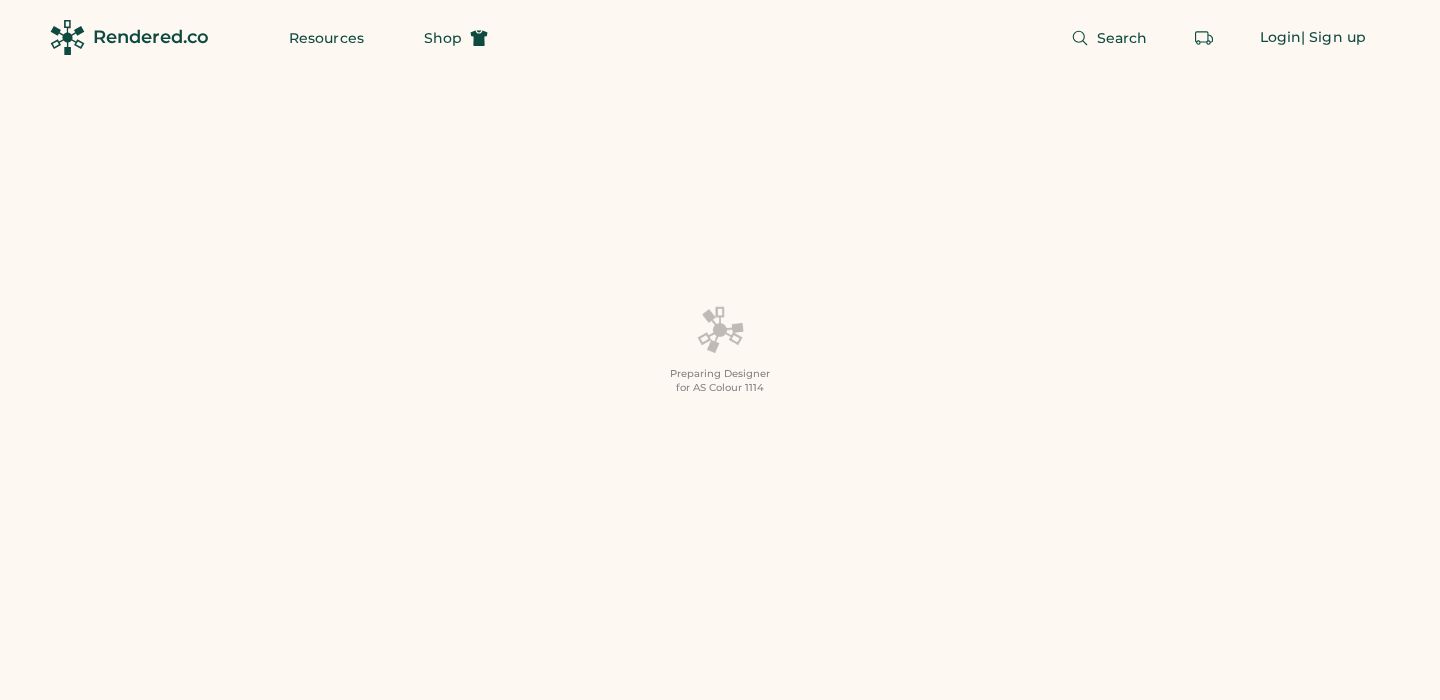 scroll, scrollTop: 127, scrollLeft: 0, axis: vertical 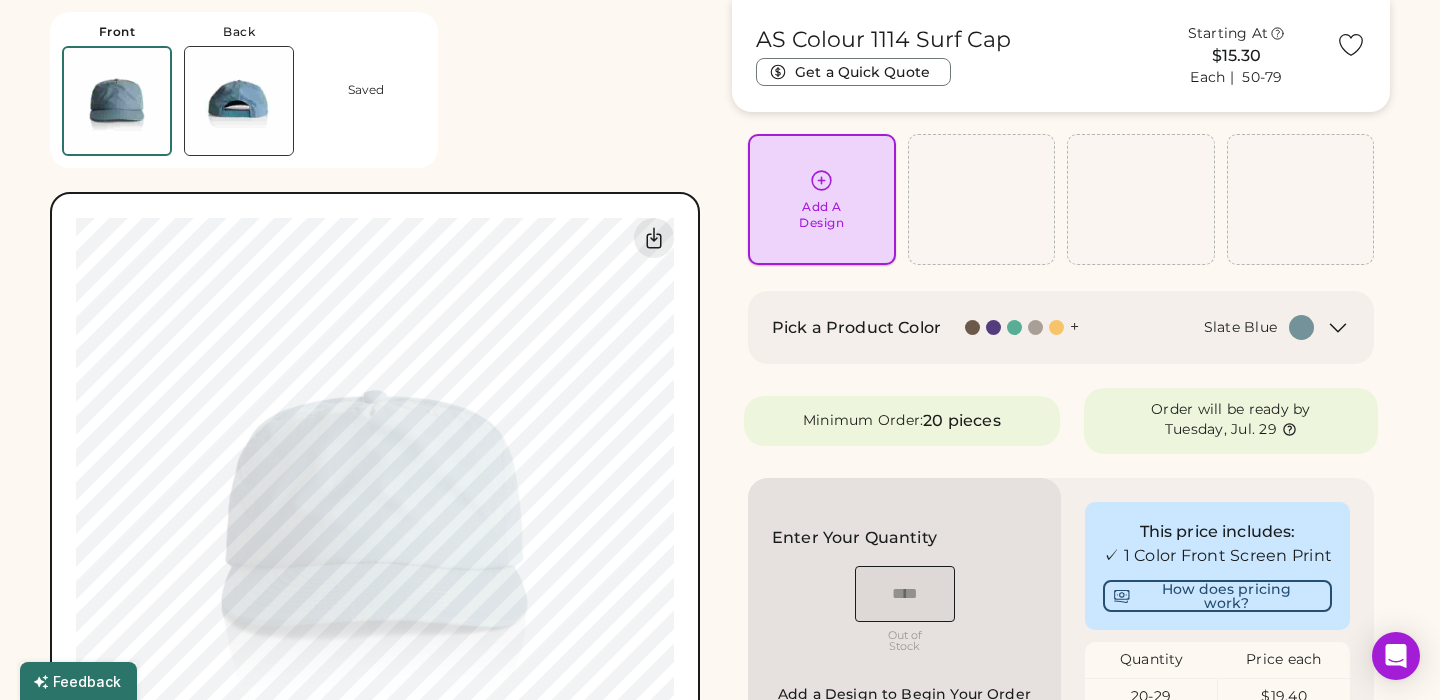 click on "Add A
Design" at bounding box center (822, 199) 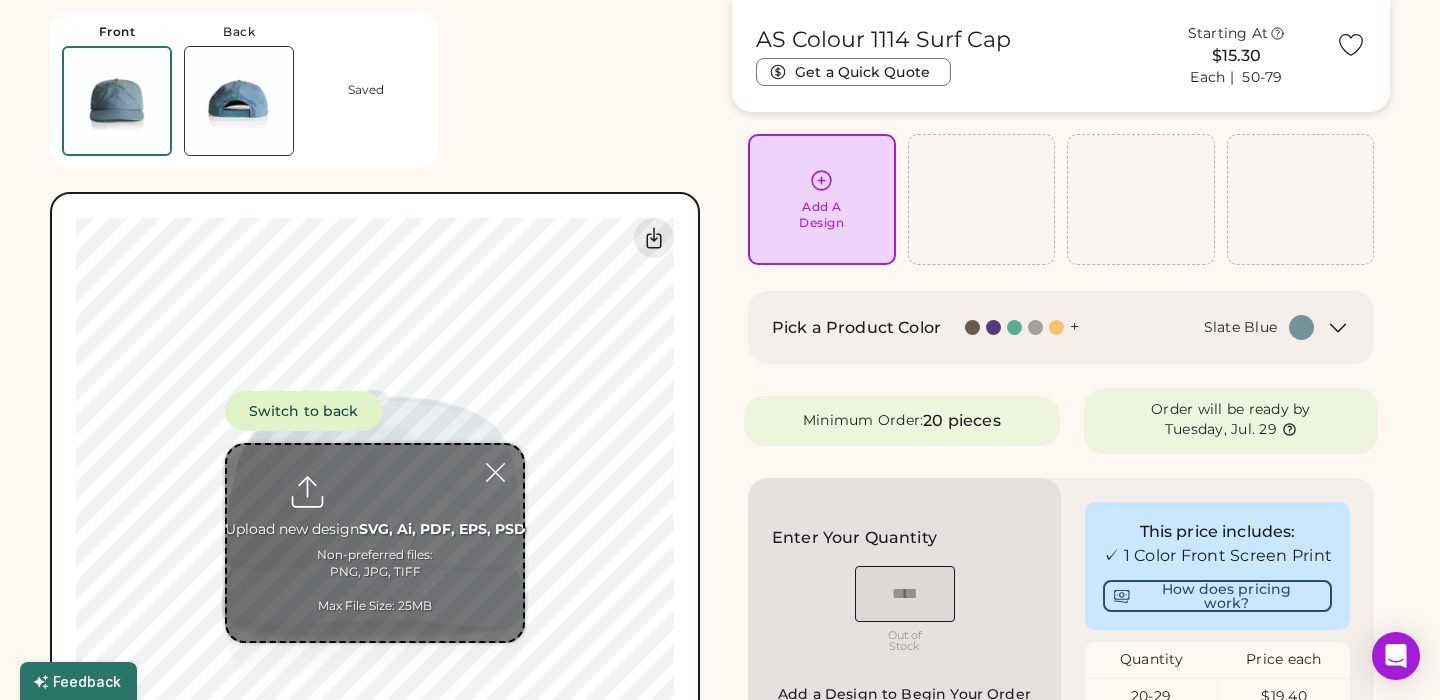 click at bounding box center (375, 543) 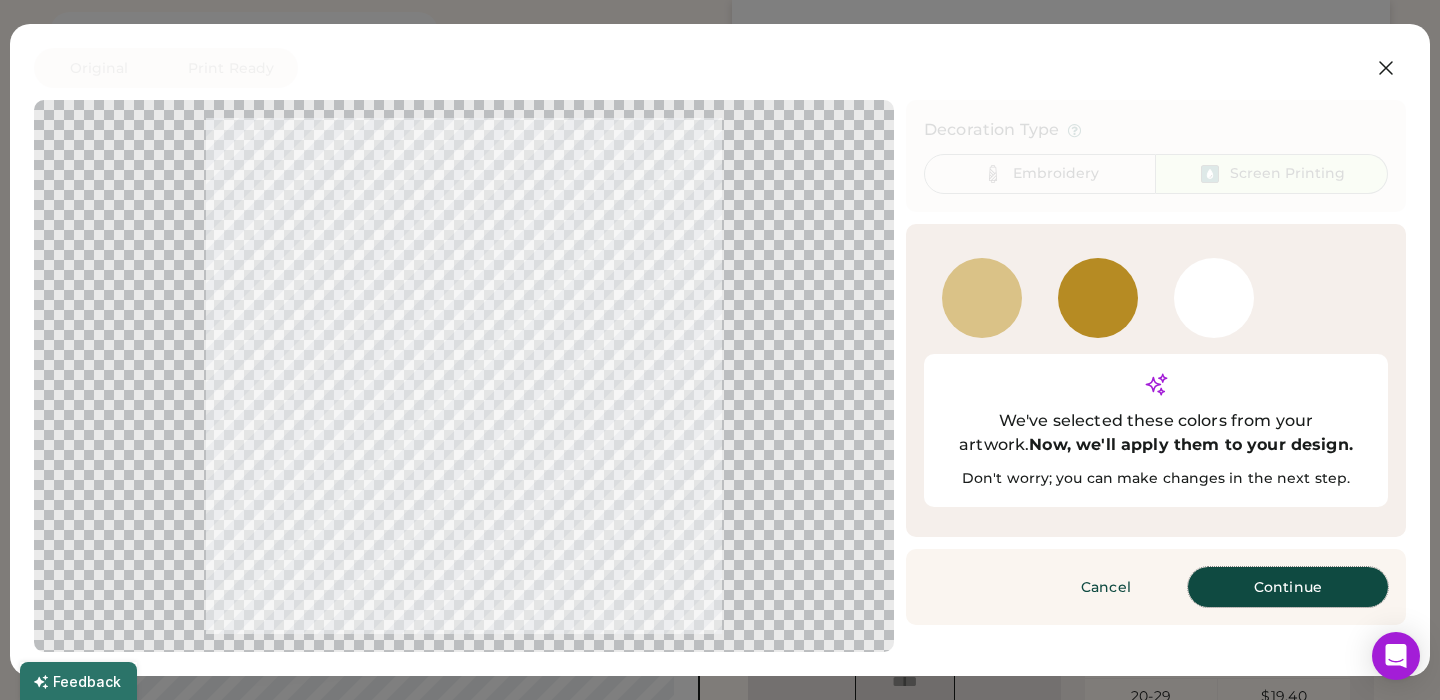 click on "Continue" at bounding box center [1288, 587] 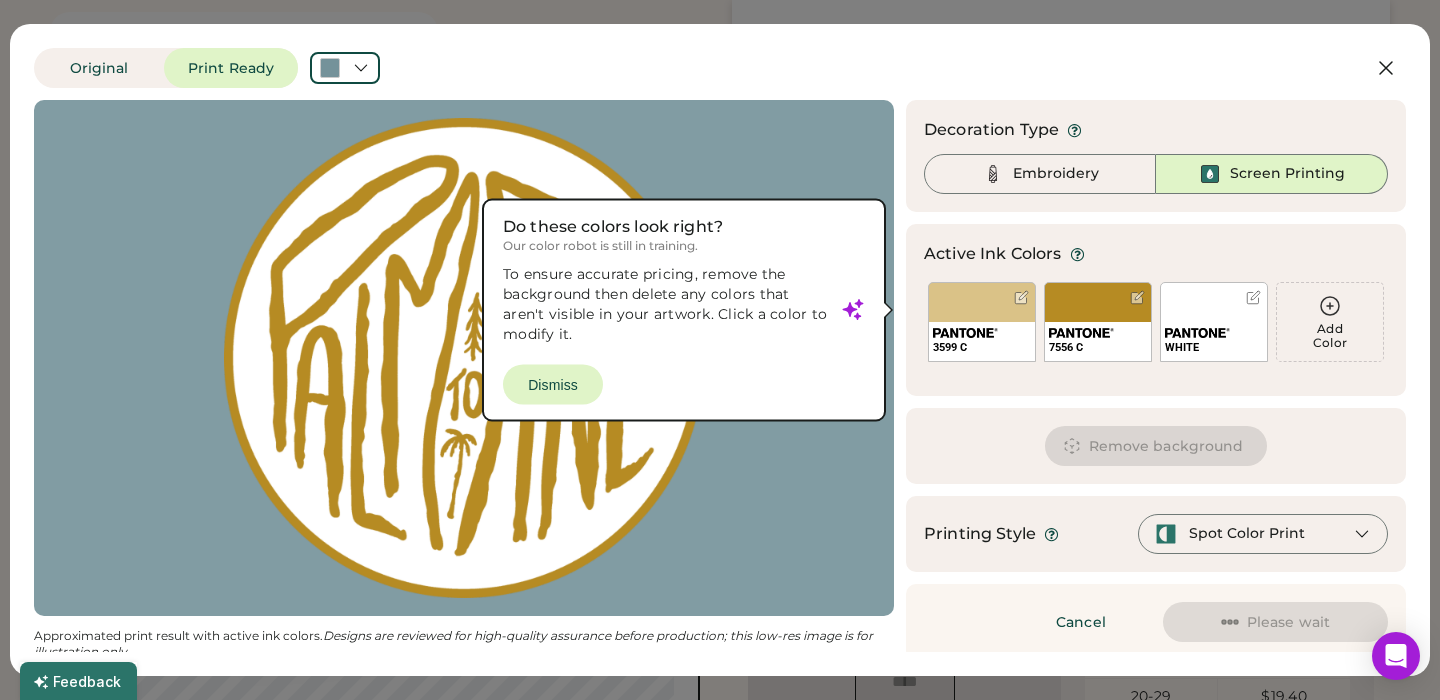 click at bounding box center [464, 358] 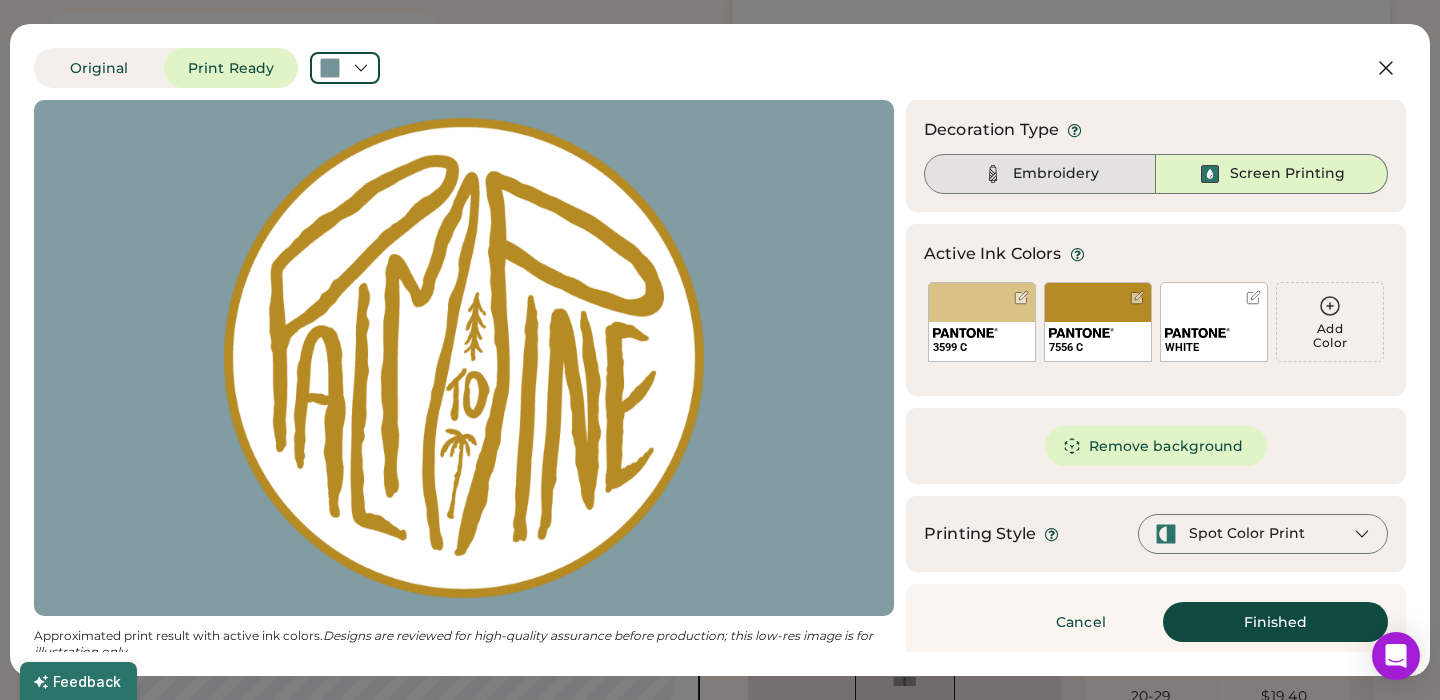 click on "Embroidery" at bounding box center (1056, 174) 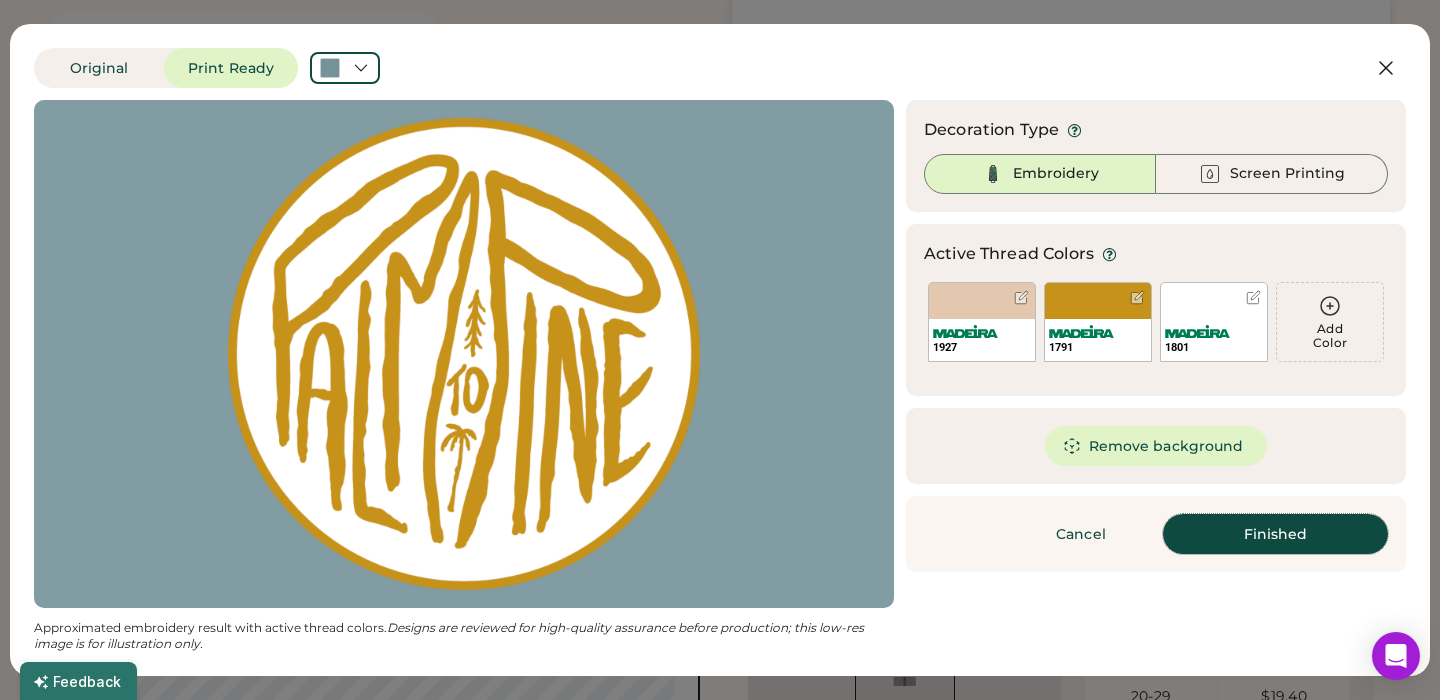 click on "Finished" at bounding box center (1275, 534) 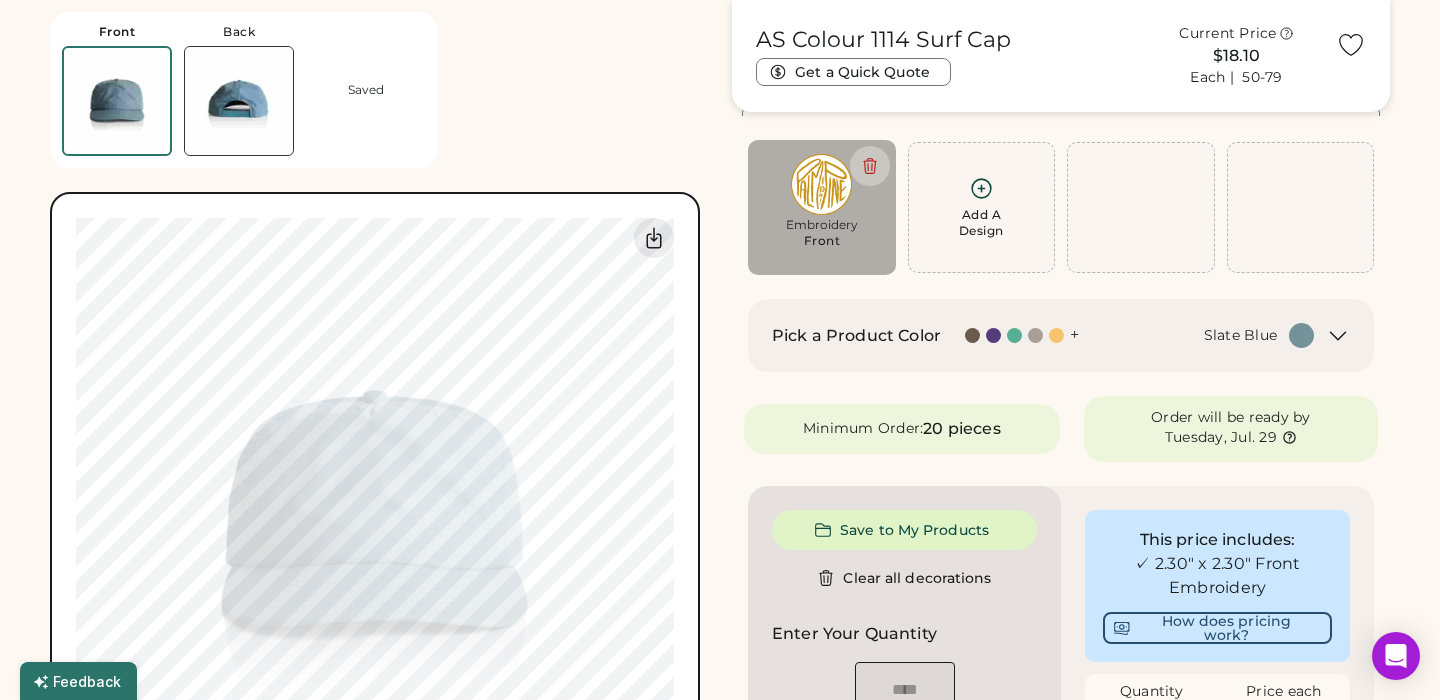 scroll, scrollTop: 129, scrollLeft: 0, axis: vertical 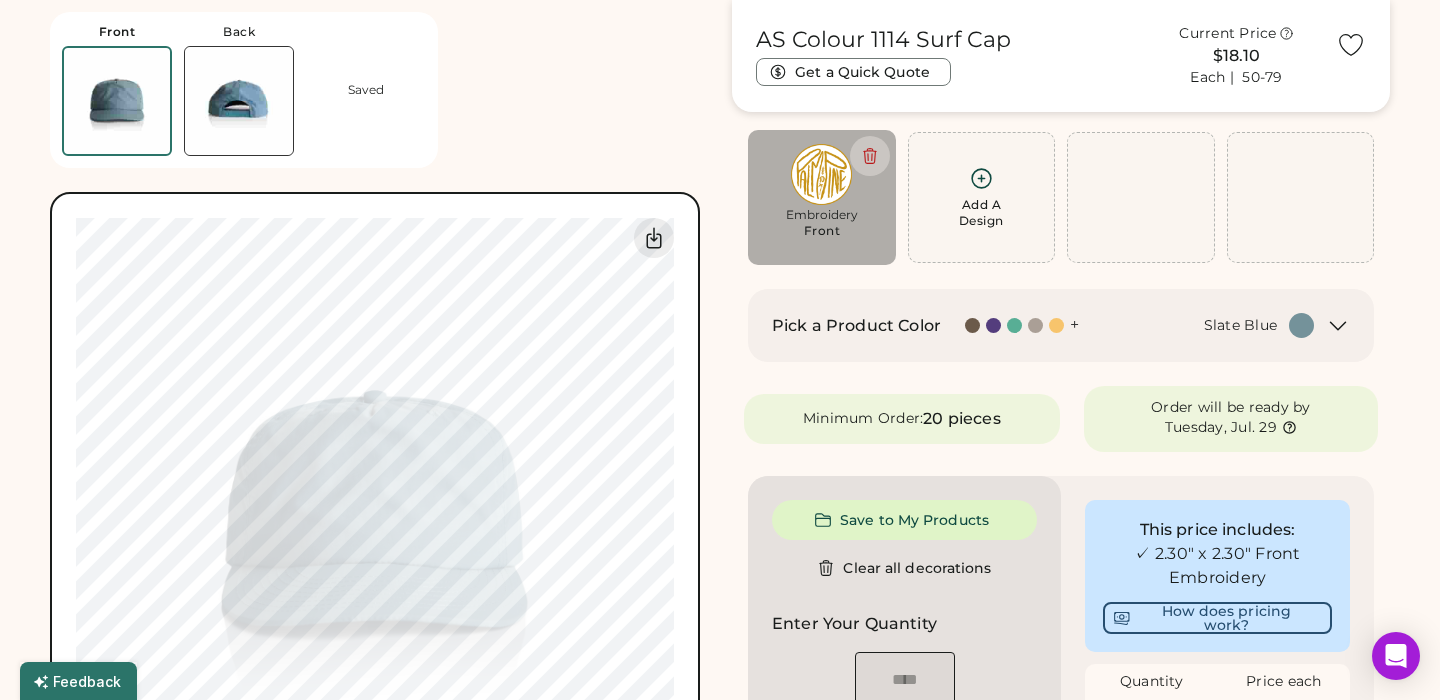 click at bounding box center [239, 101] 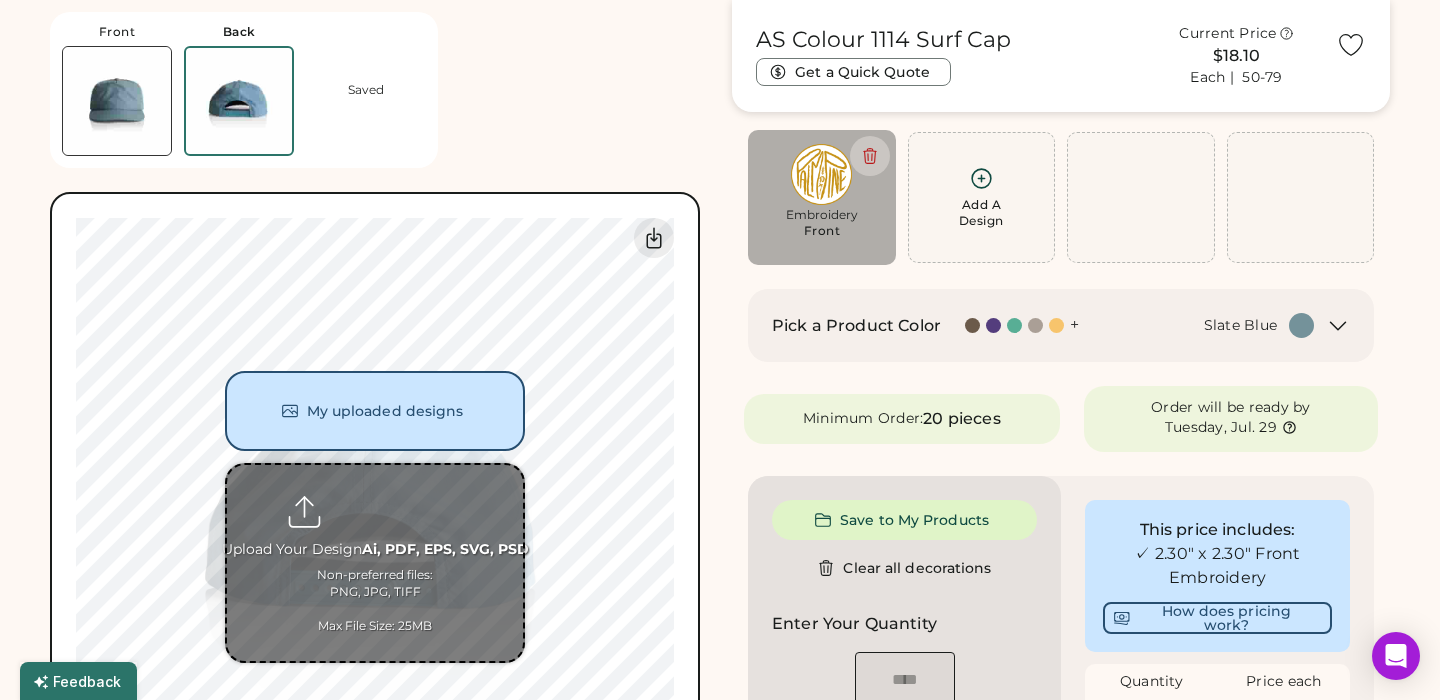 click at bounding box center [375, 563] 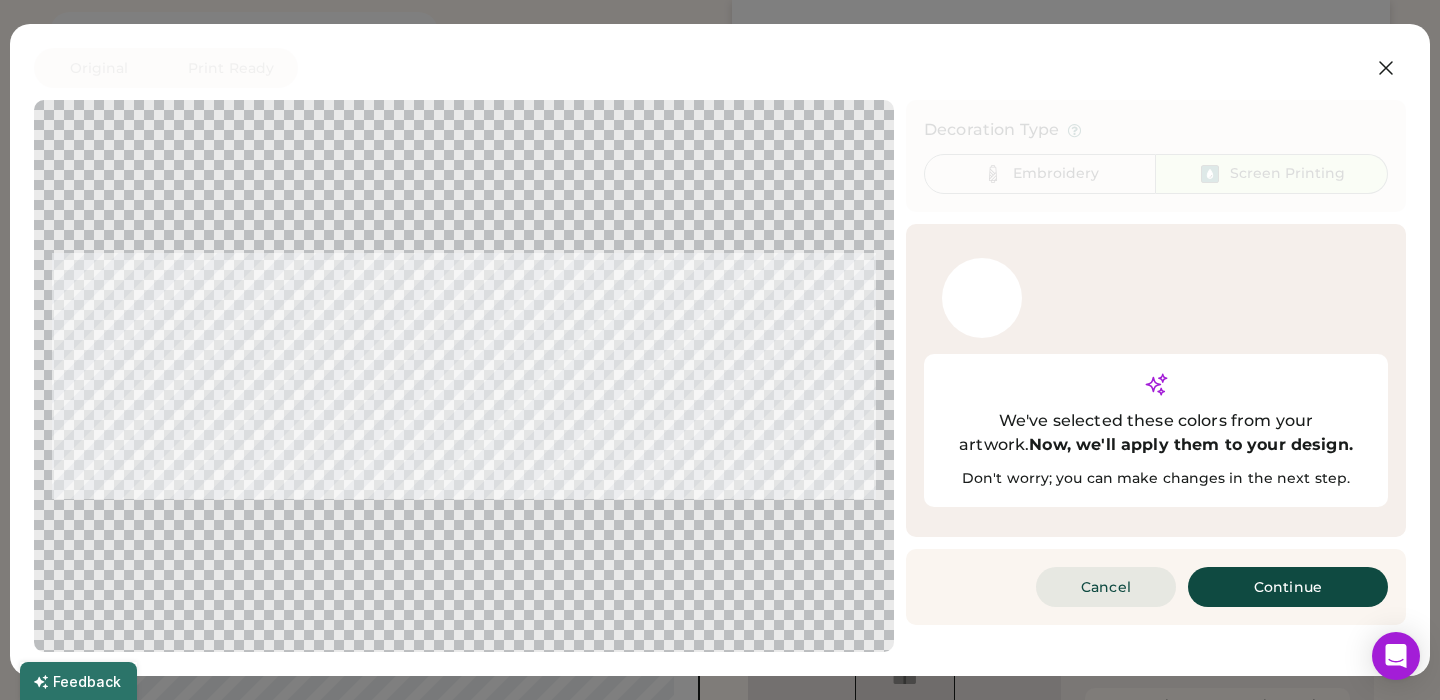click on "Cancel" at bounding box center [1106, 587] 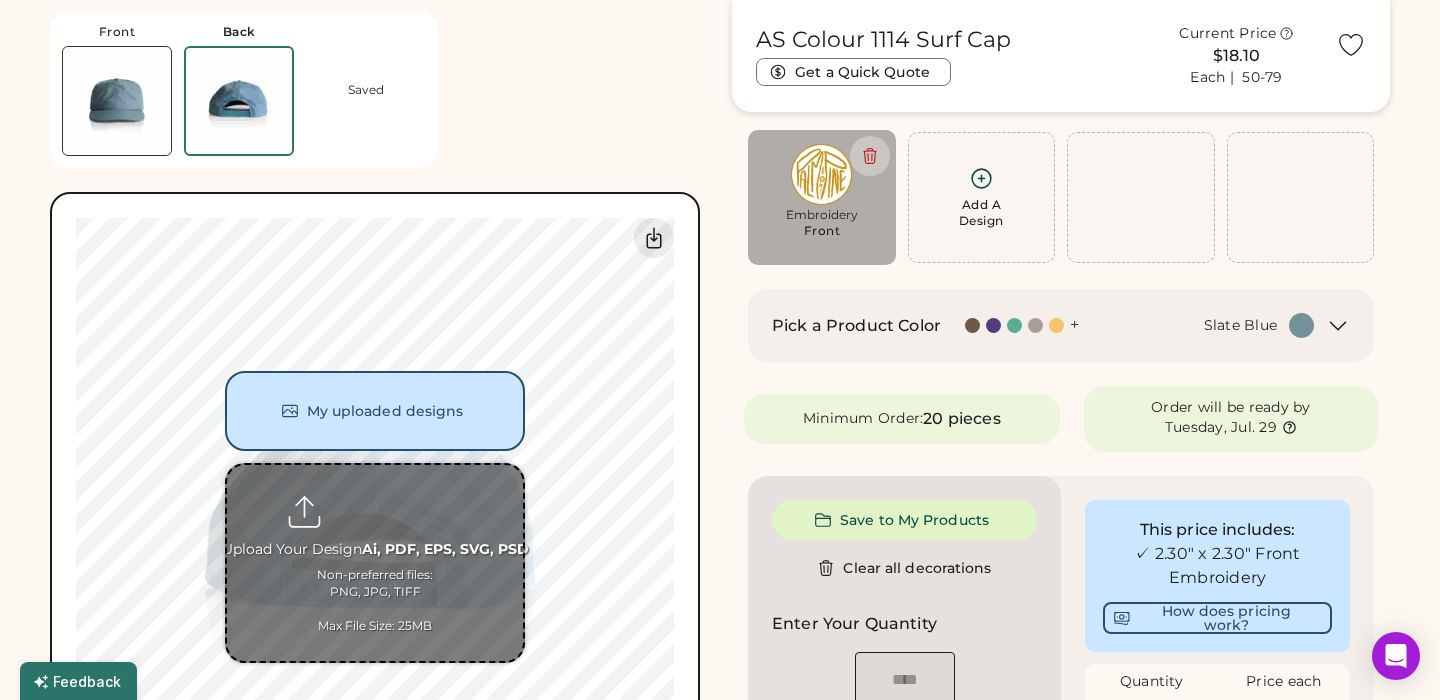 click at bounding box center [375, 563] 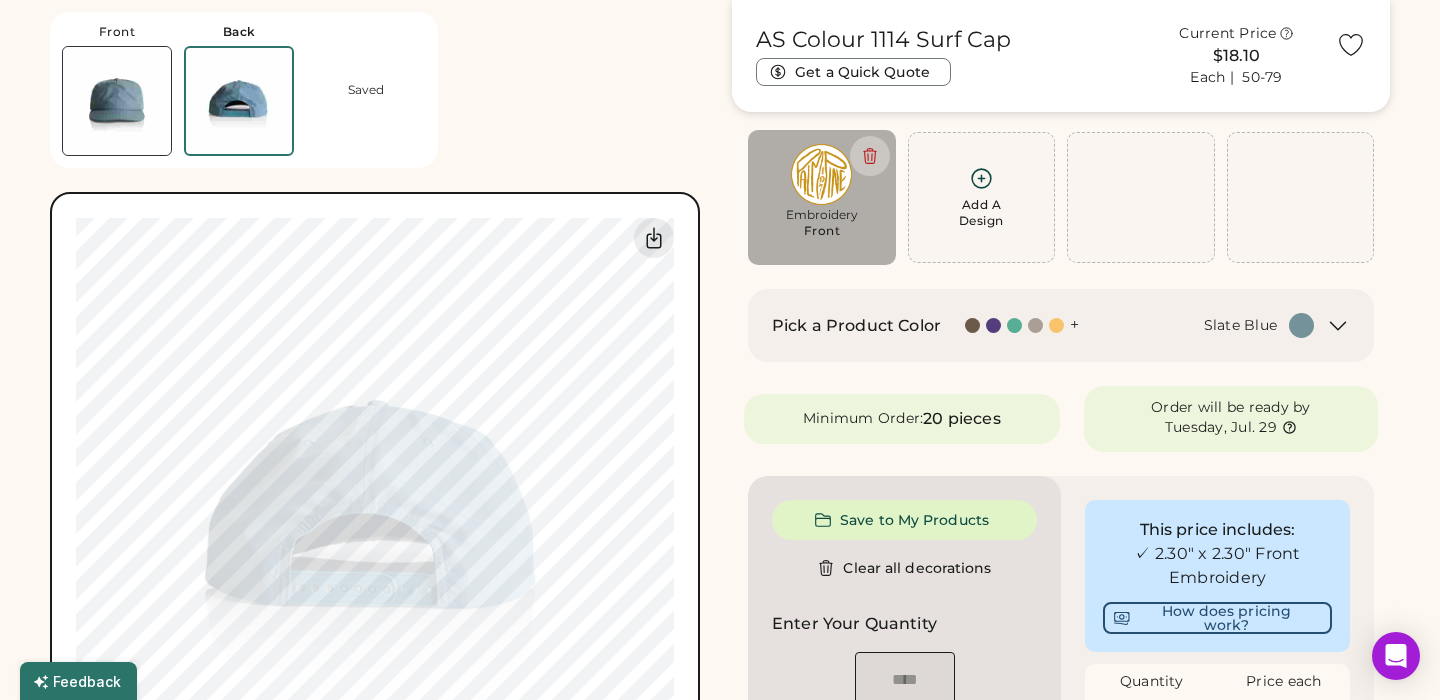 type on "**********" 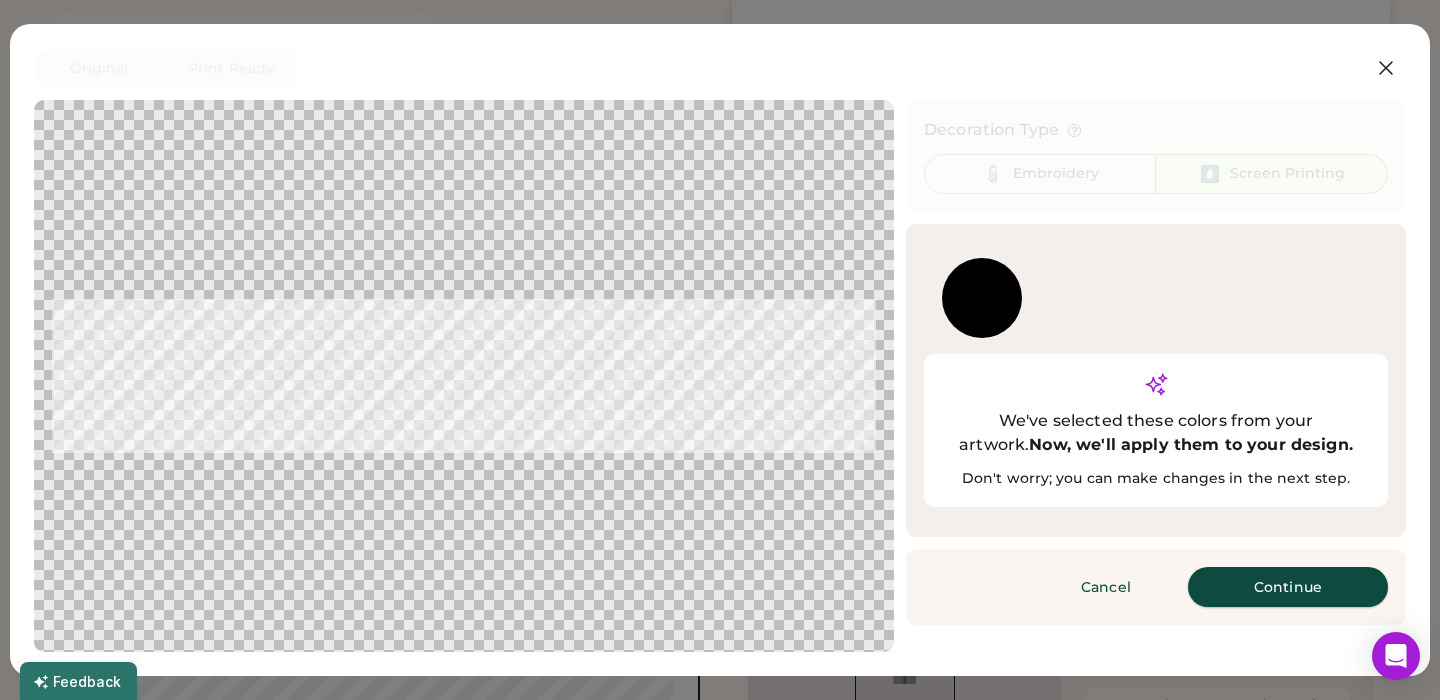 click on "Continue" at bounding box center [1288, 587] 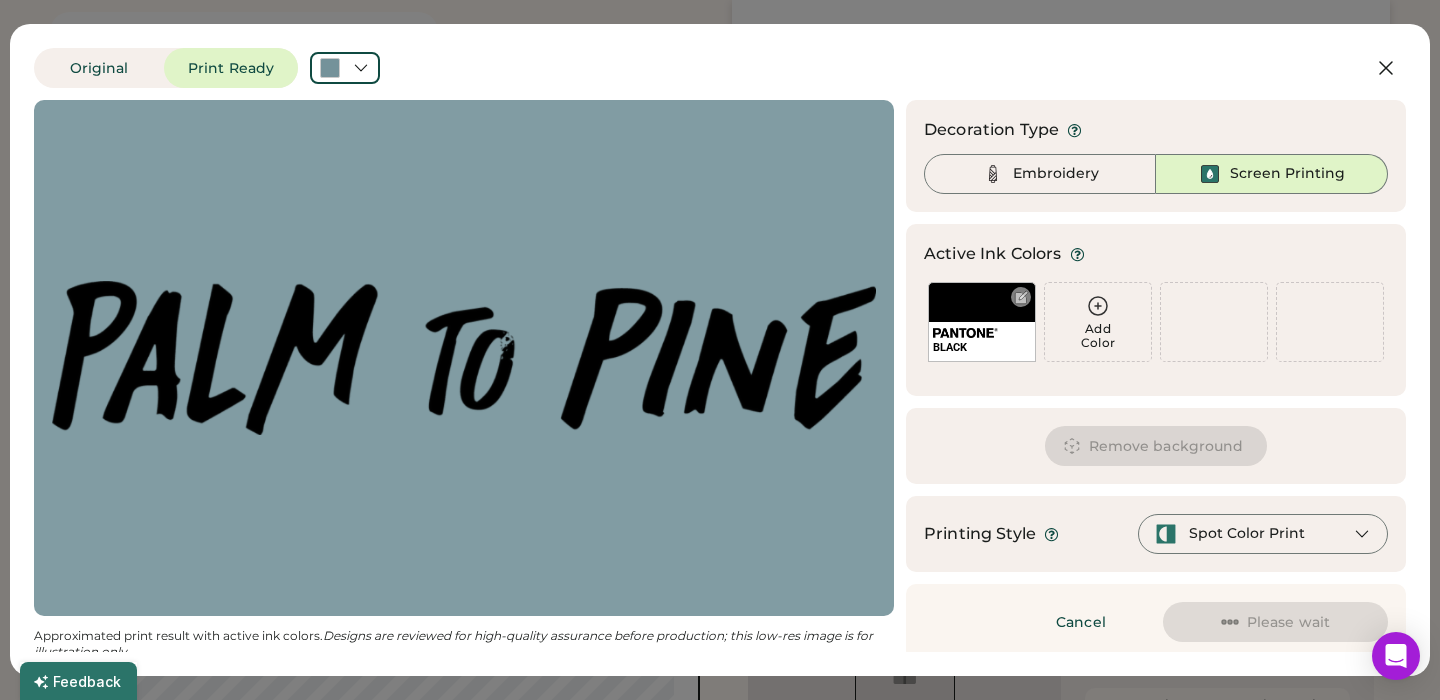 click at bounding box center (1021, 297) 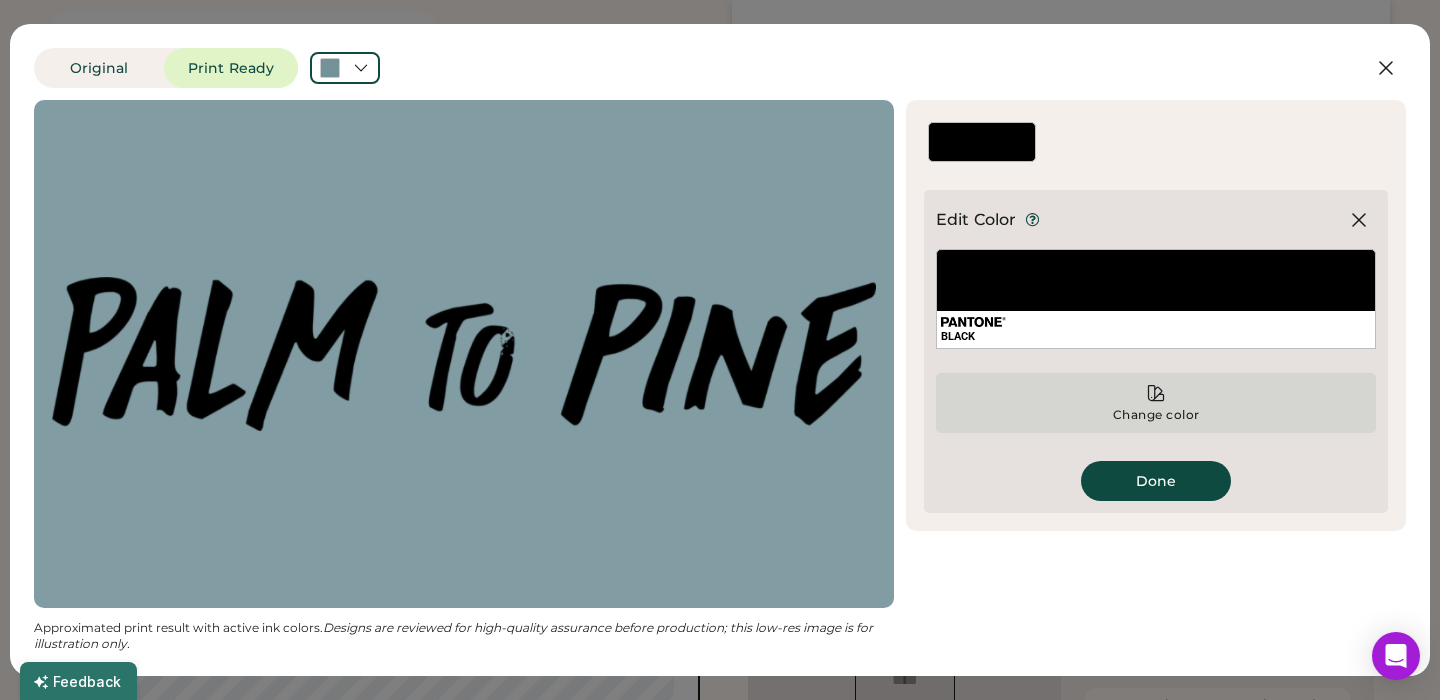 click on "Change color" at bounding box center [1156, 403] 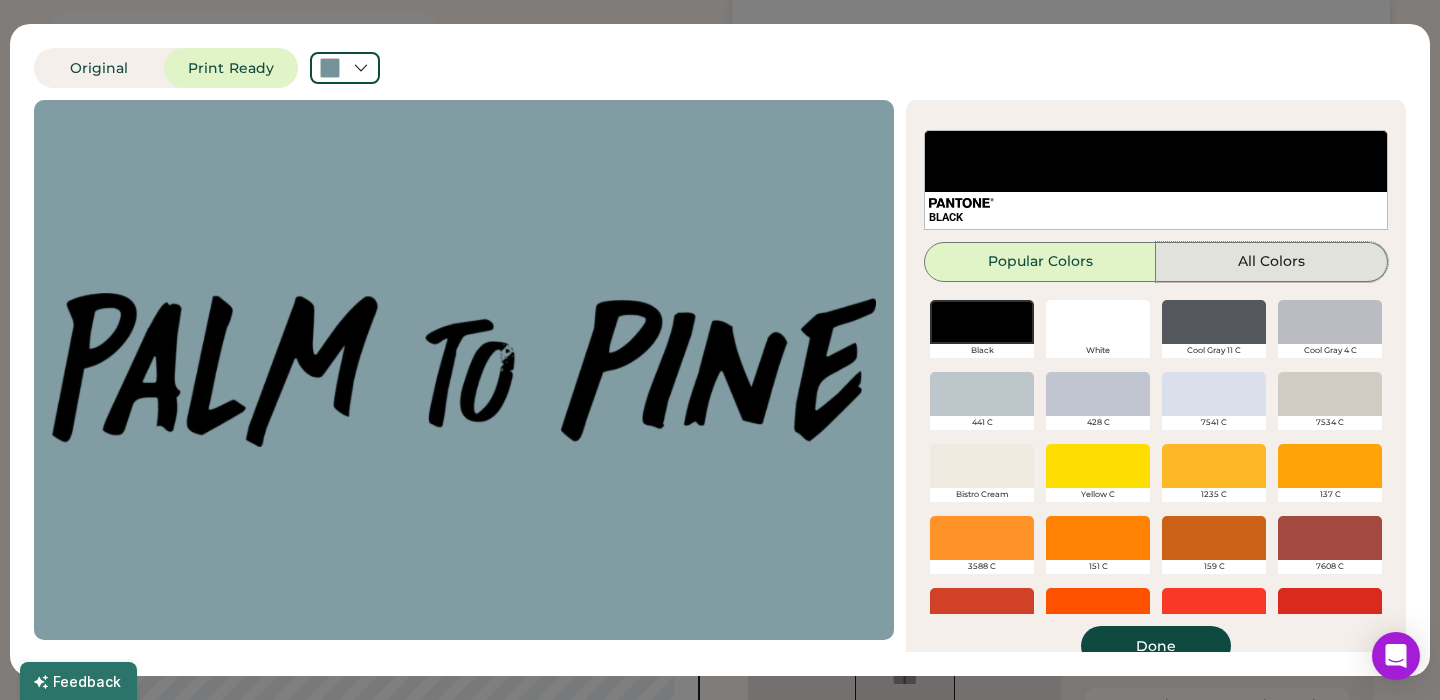 click on "All Colors" at bounding box center [1272, 262] 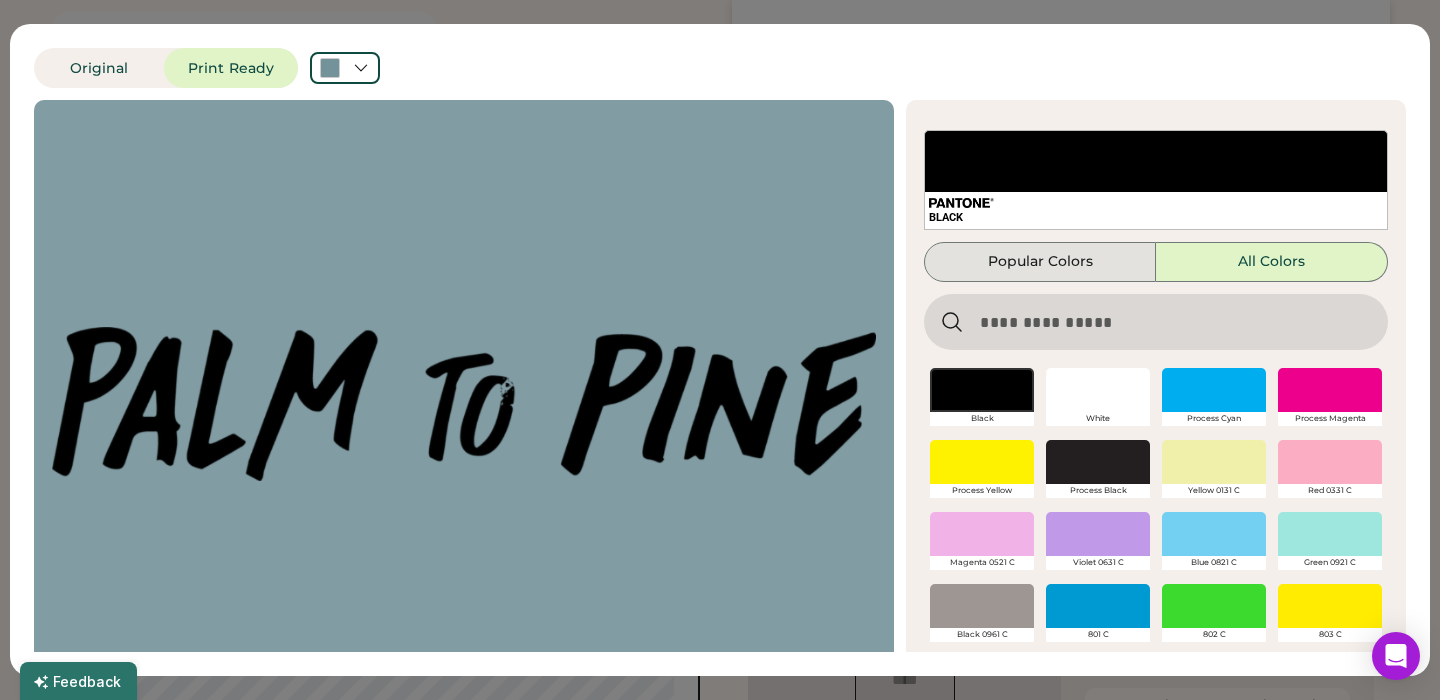 click on "Popular Colors" at bounding box center (1040, 262) 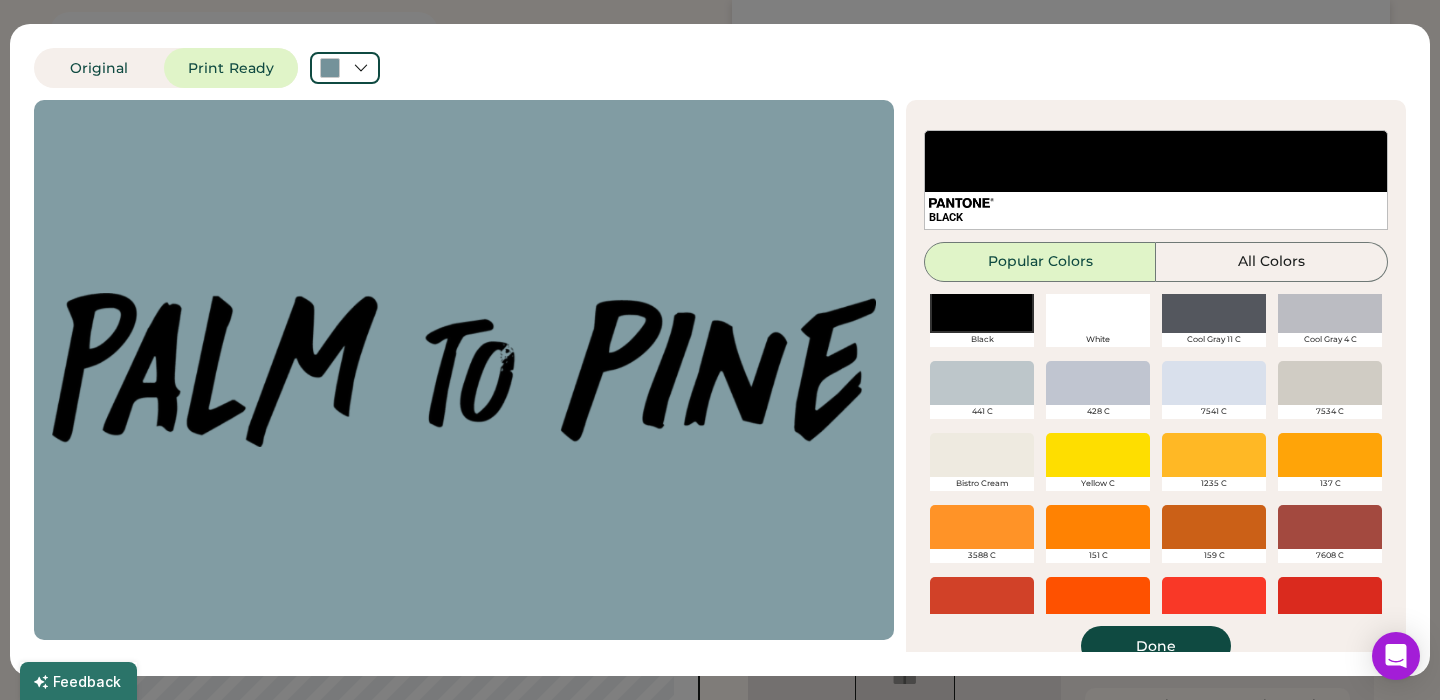 scroll, scrollTop: 0, scrollLeft: 0, axis: both 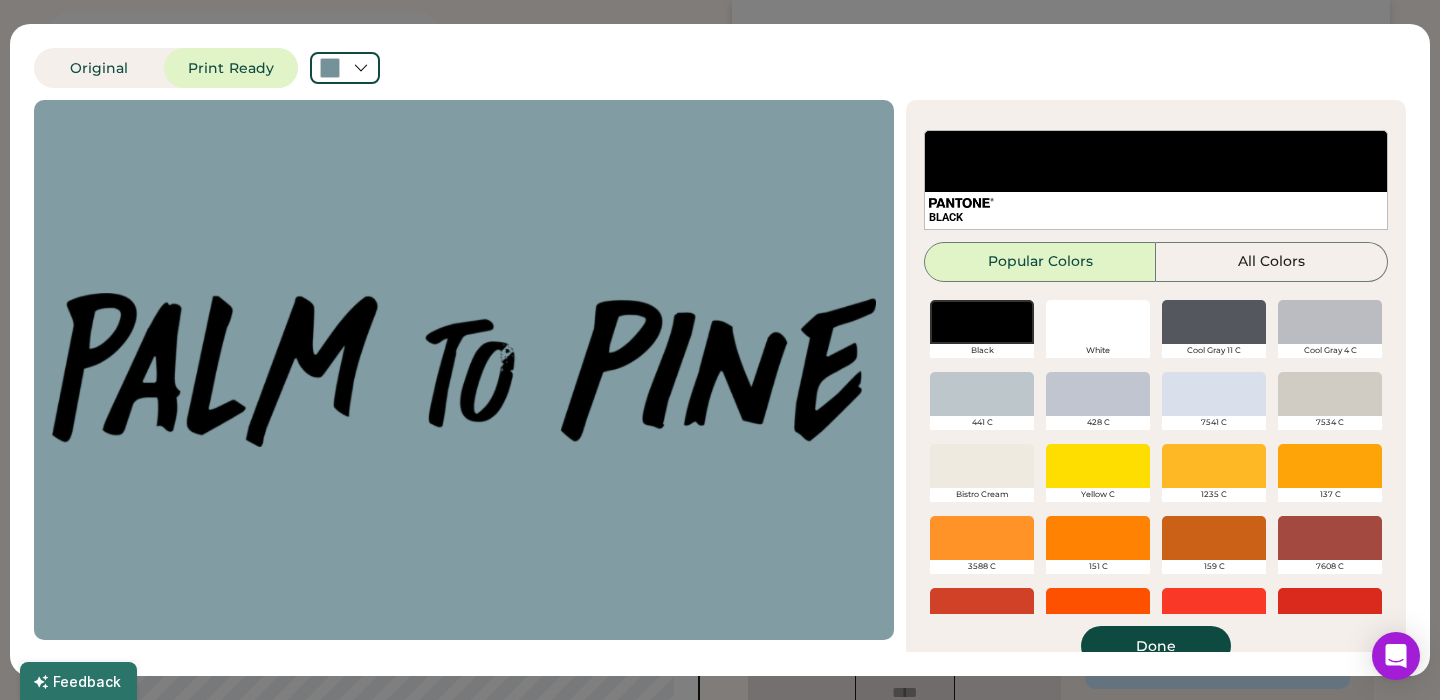 click at bounding box center (1330, 394) 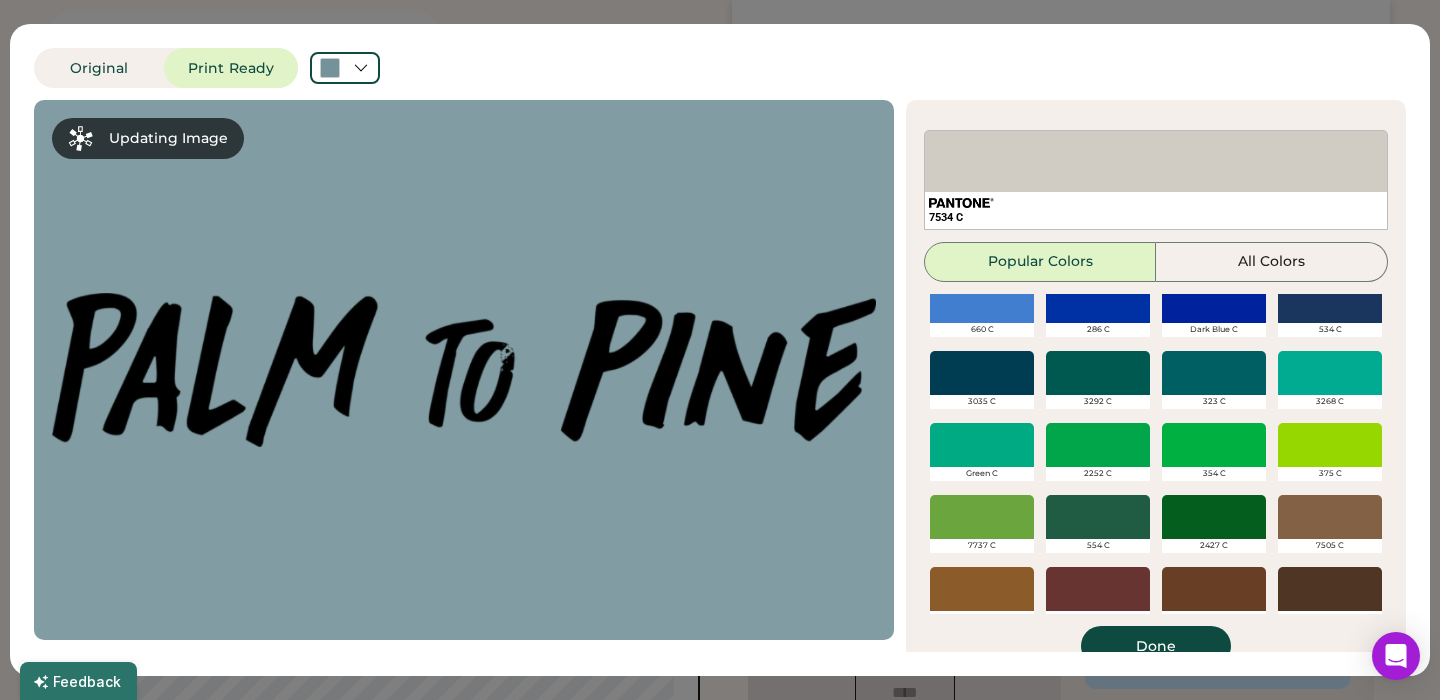 scroll, scrollTop: 0, scrollLeft: 0, axis: both 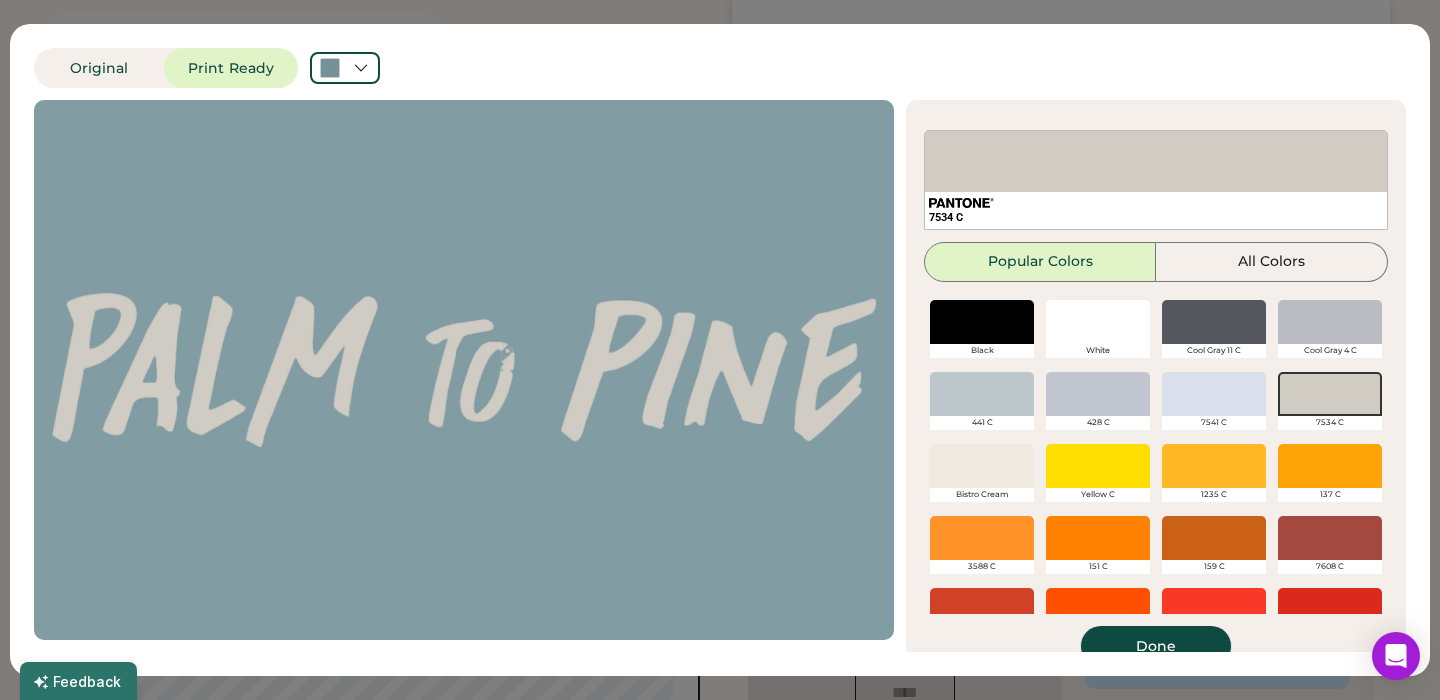 click on "Done" at bounding box center [1156, 646] 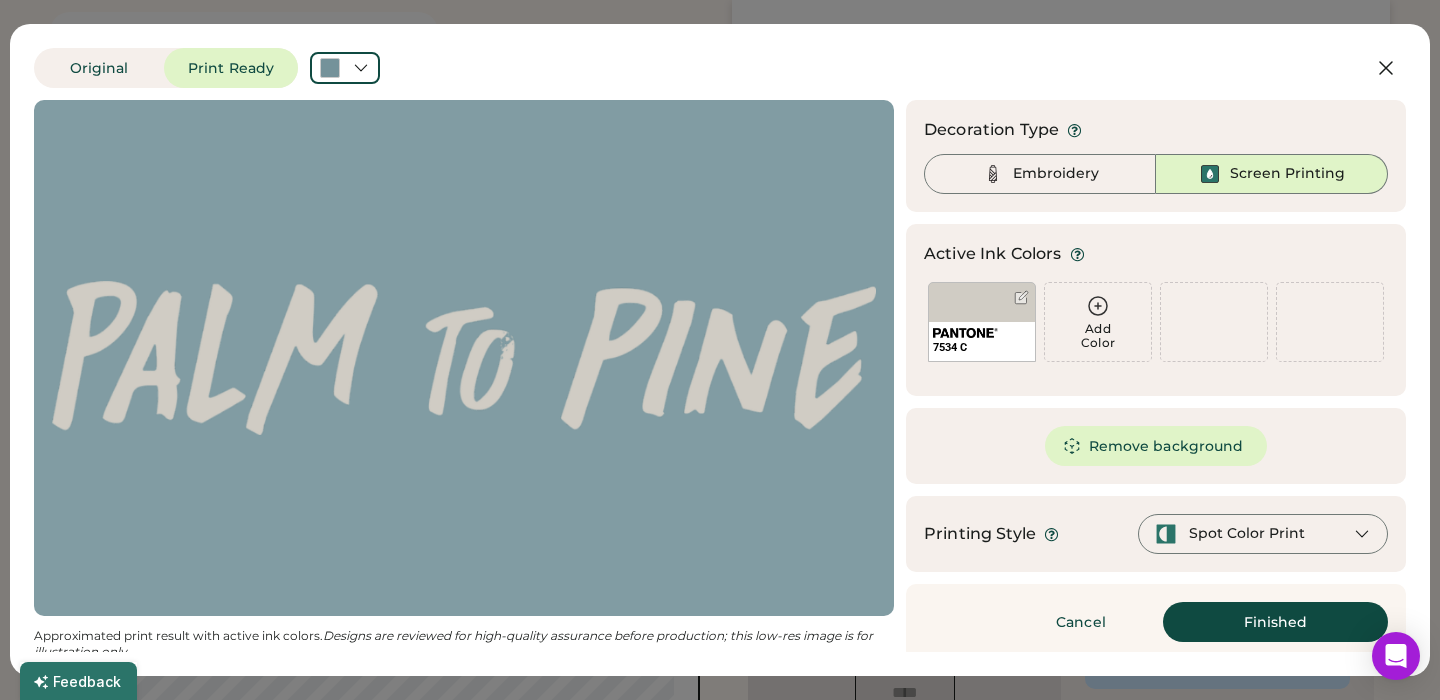 scroll, scrollTop: 8, scrollLeft: 0, axis: vertical 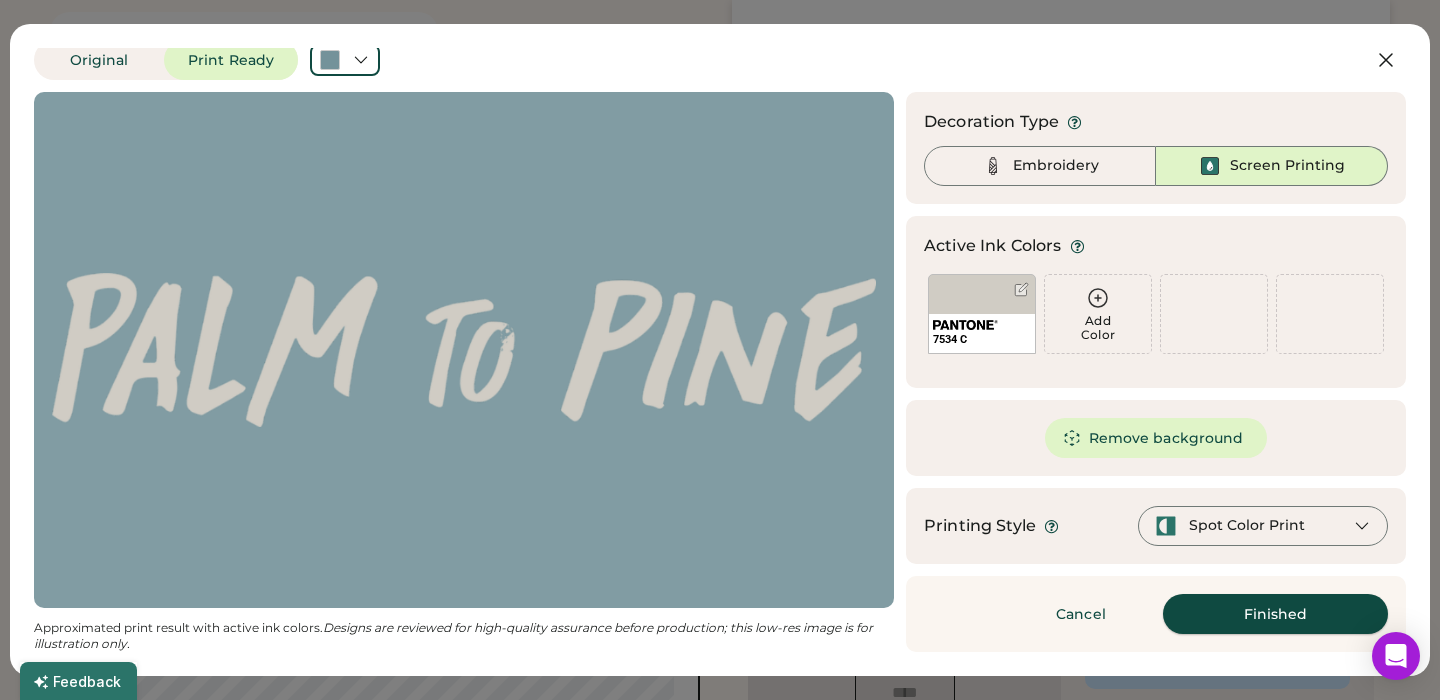 click on "Finished" at bounding box center (1275, 614) 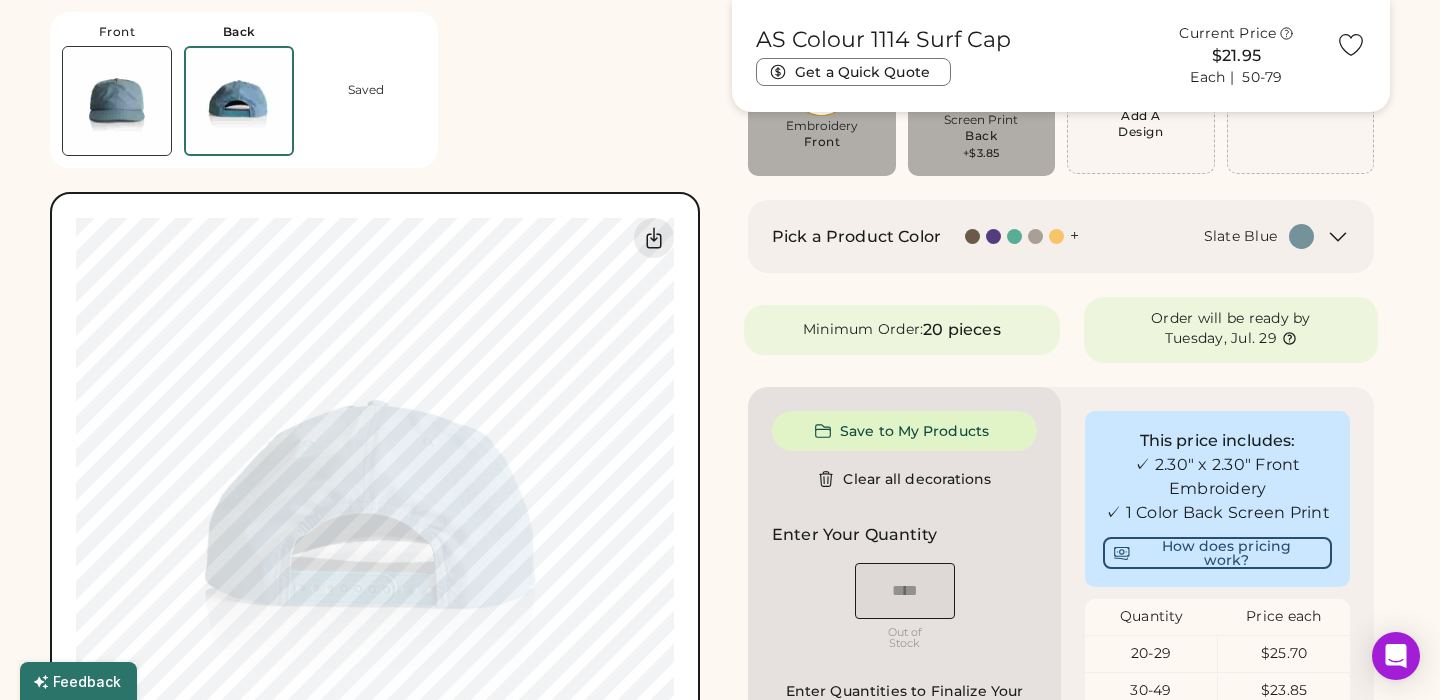 scroll, scrollTop: 221, scrollLeft: 0, axis: vertical 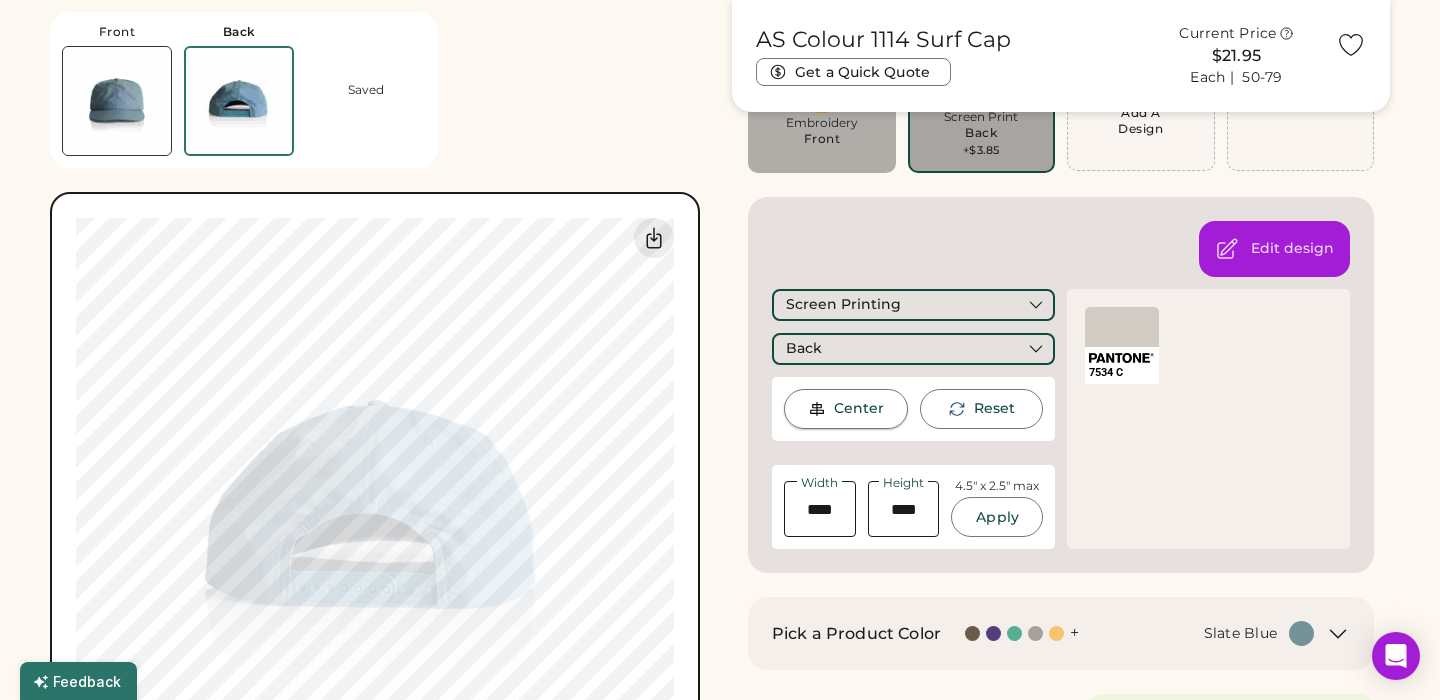 click on "Center" at bounding box center [859, 409] 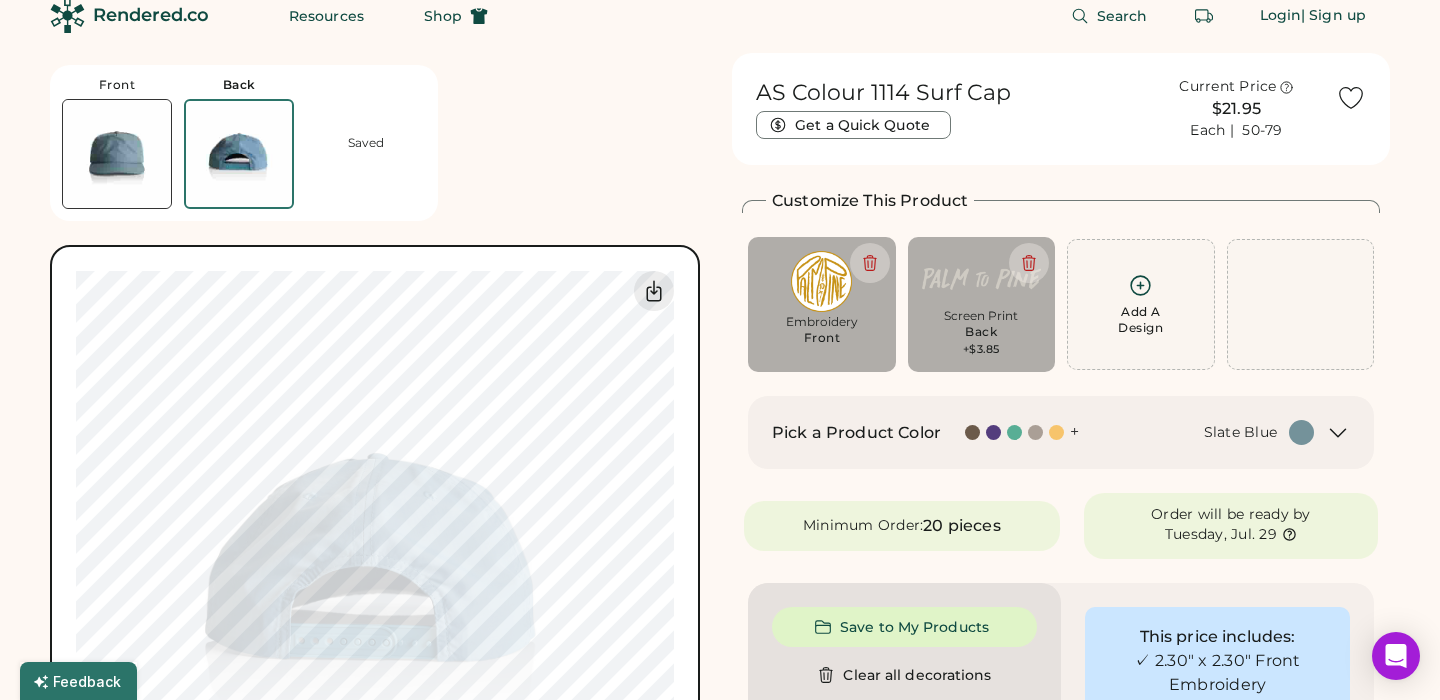 scroll, scrollTop: 0, scrollLeft: 0, axis: both 